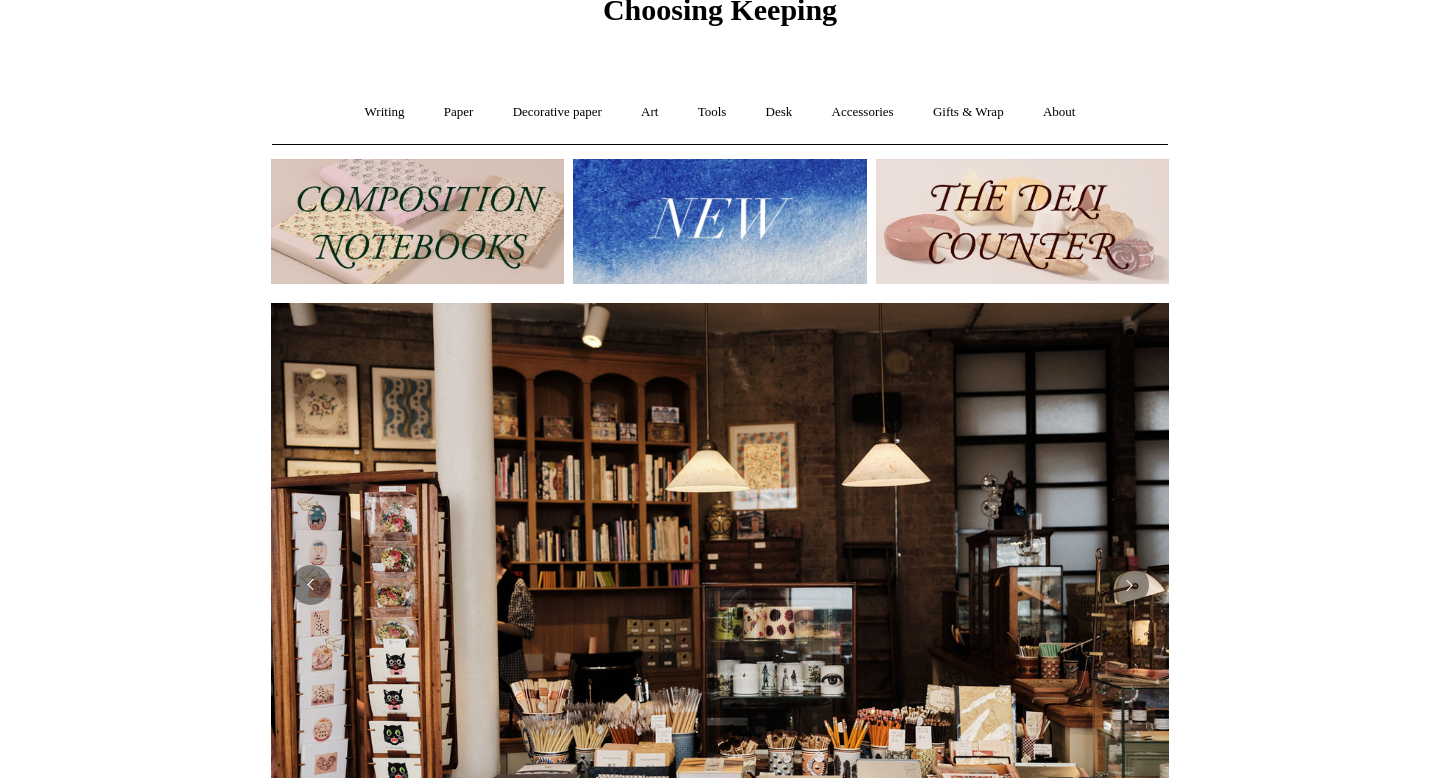 scroll, scrollTop: 0, scrollLeft: 0, axis: both 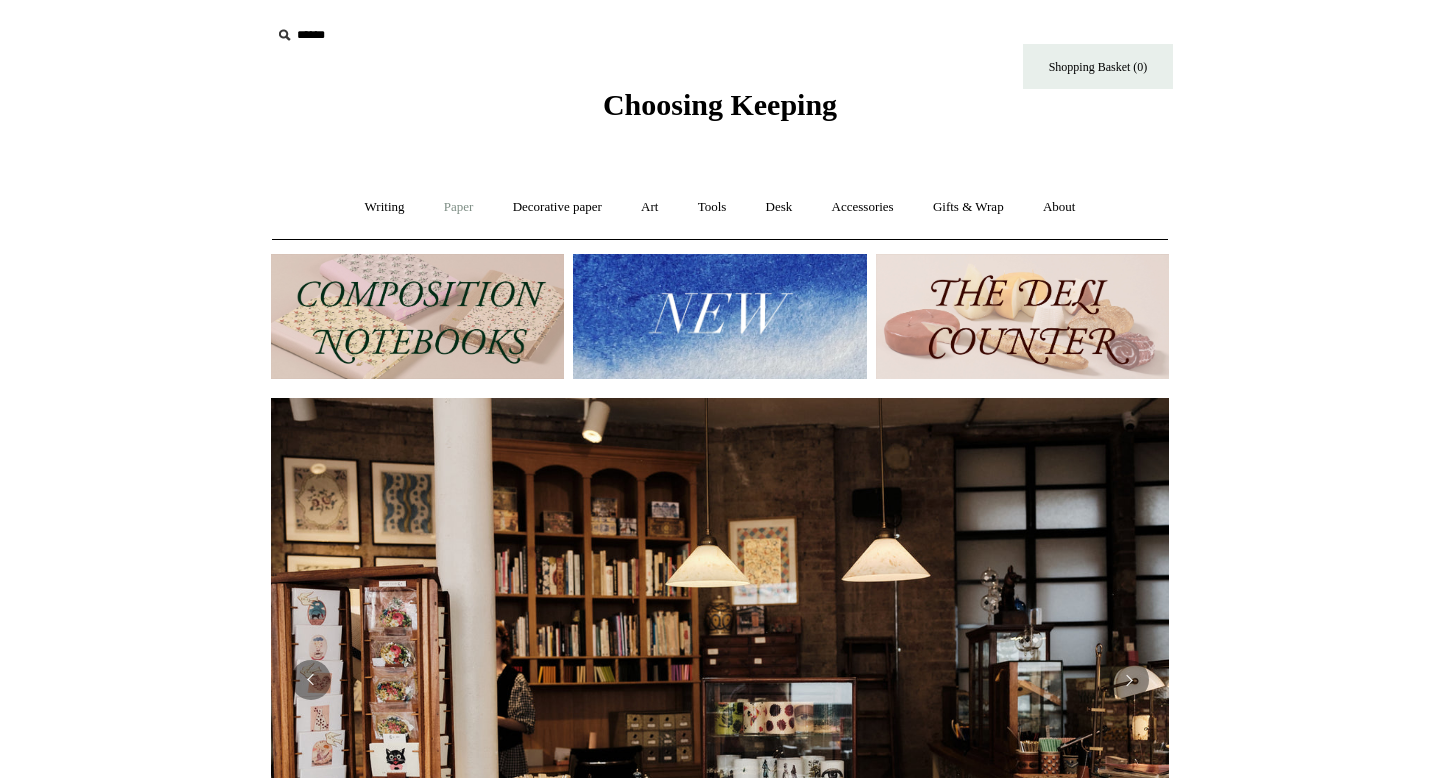 click on "Paper +" at bounding box center [459, 207] 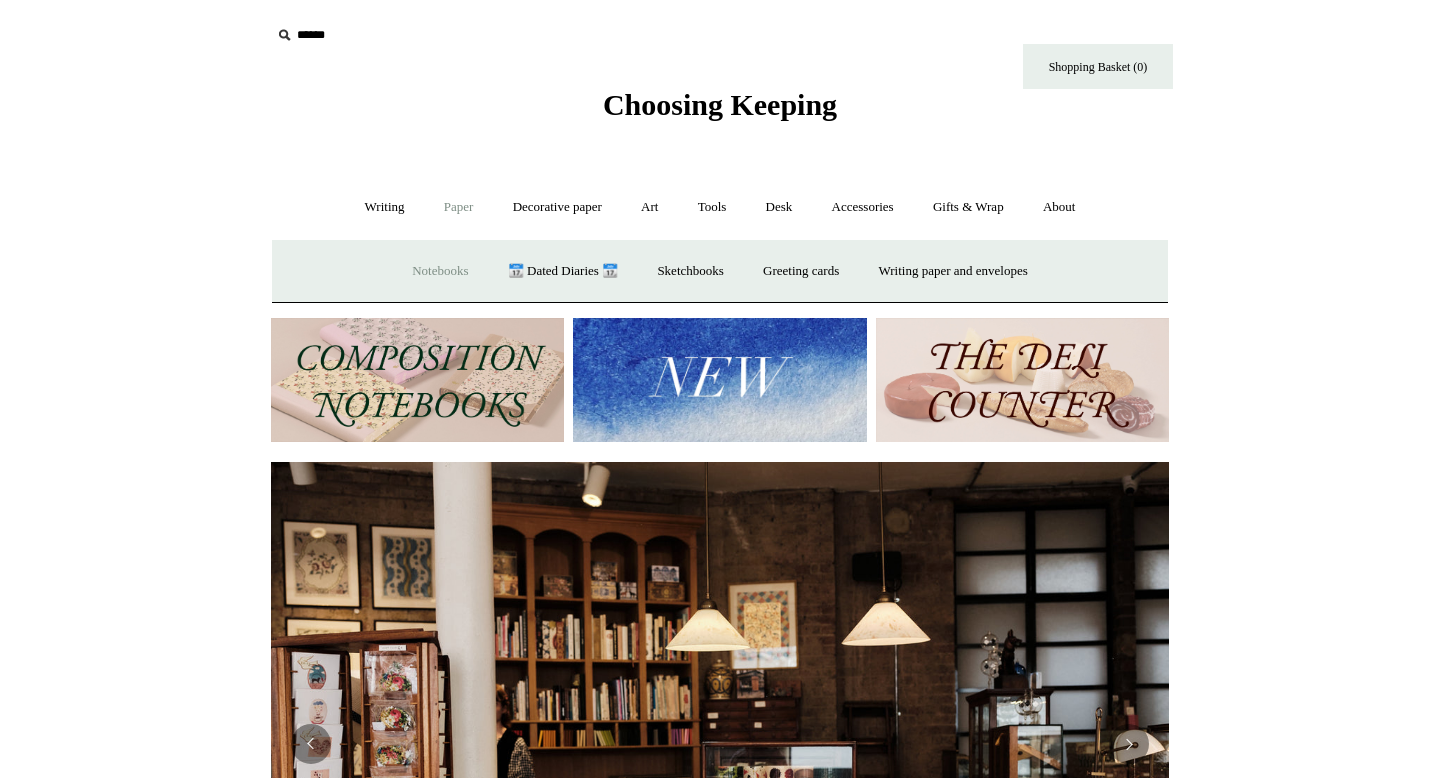 click on "Notebooks +" at bounding box center [440, 271] 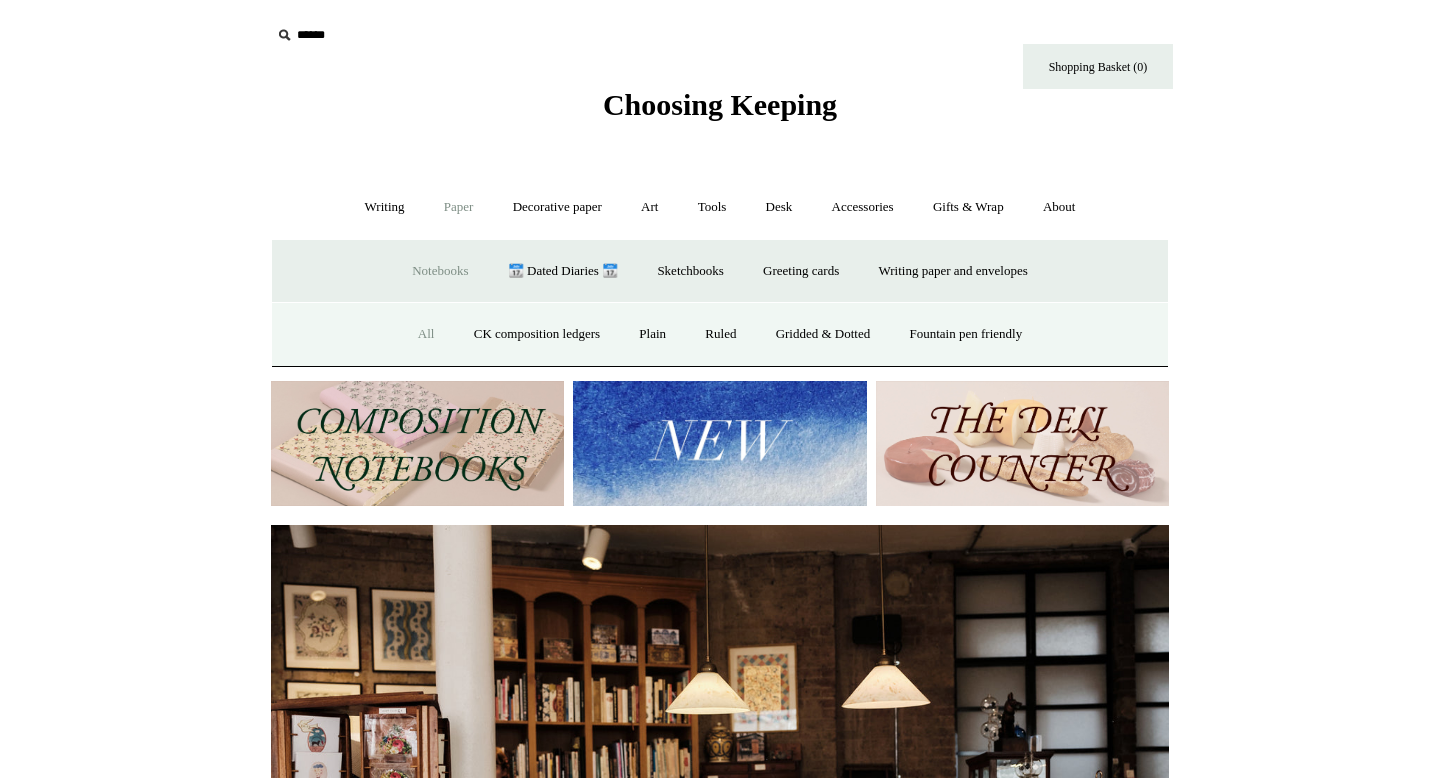 click on "All" at bounding box center [426, 334] 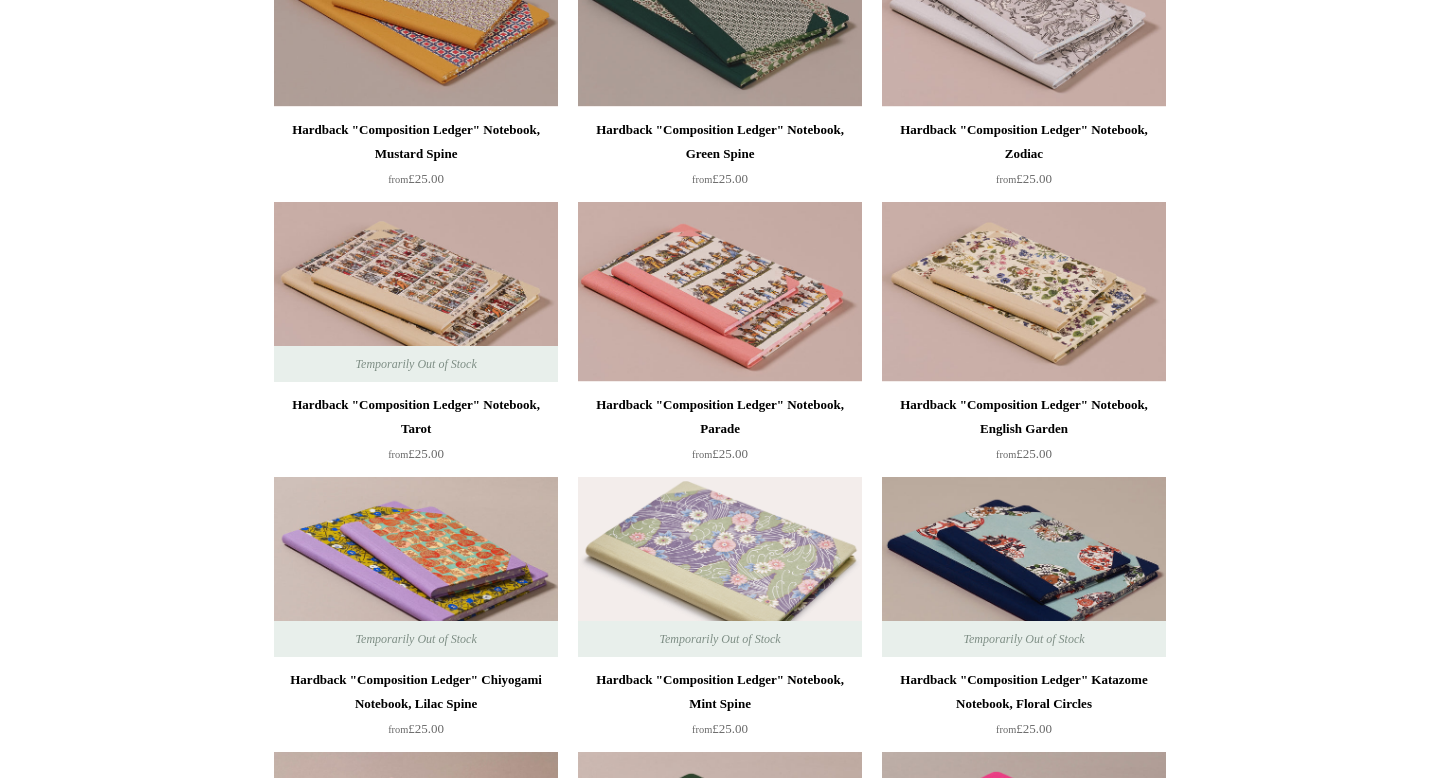 scroll, scrollTop: 884, scrollLeft: 0, axis: vertical 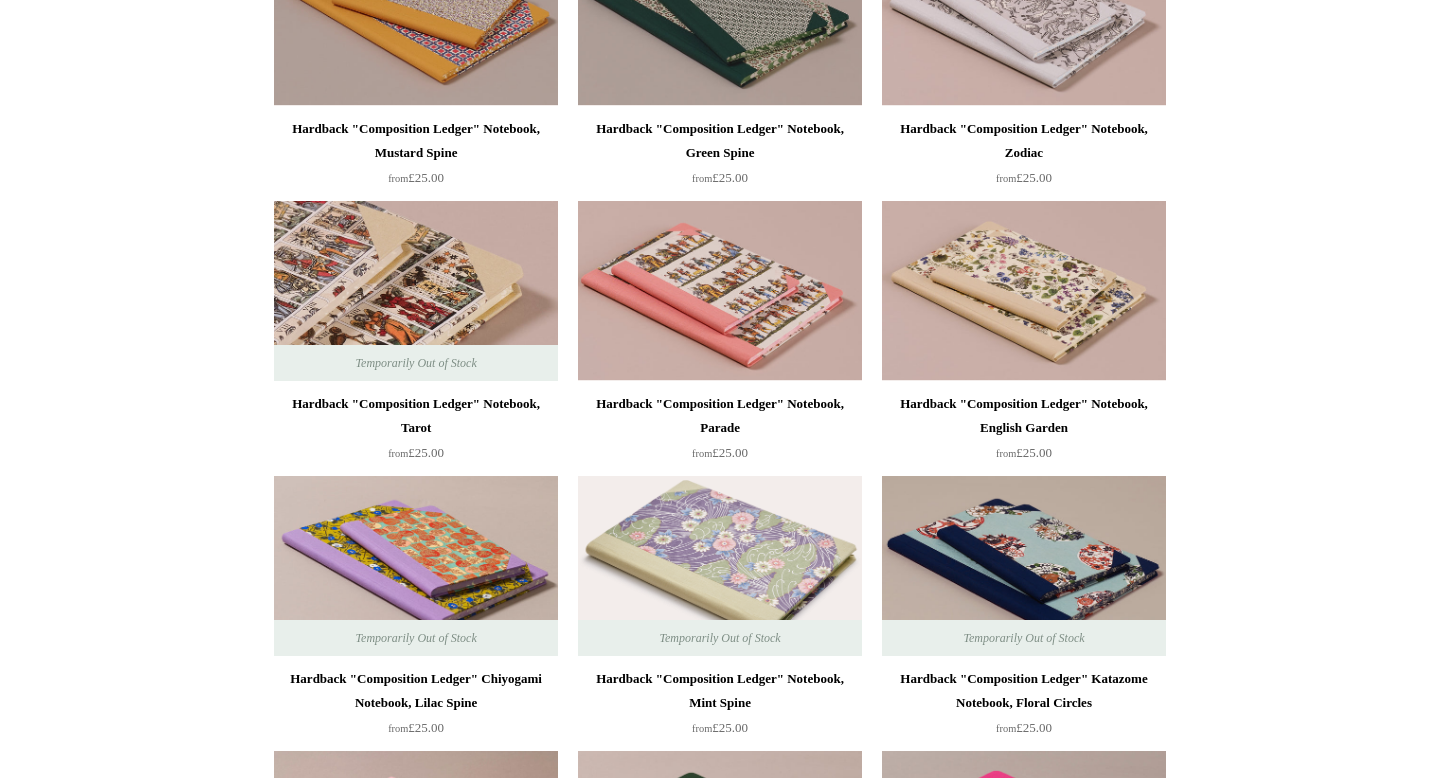 click at bounding box center (416, 291) 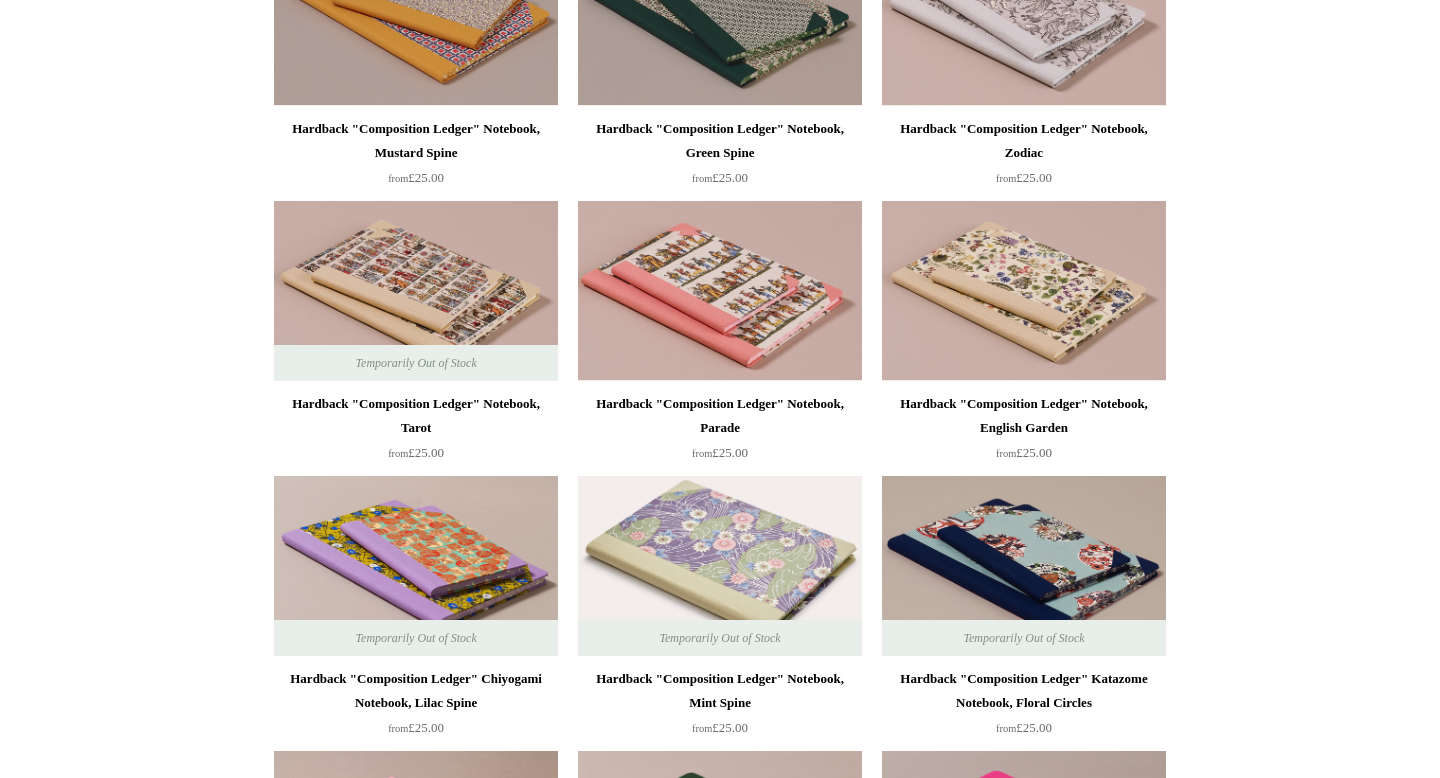 scroll, scrollTop: 1311, scrollLeft: 0, axis: vertical 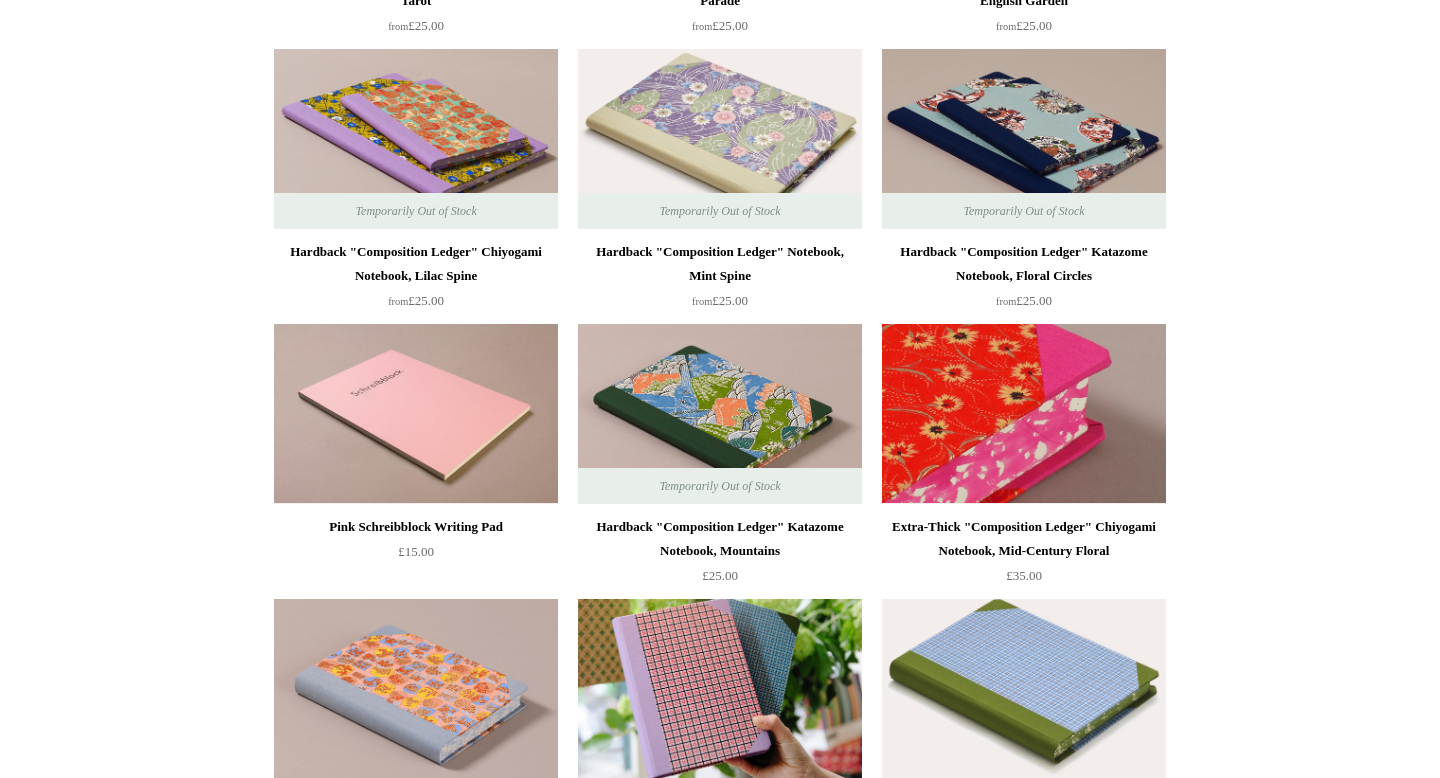 click at bounding box center [1024, 414] 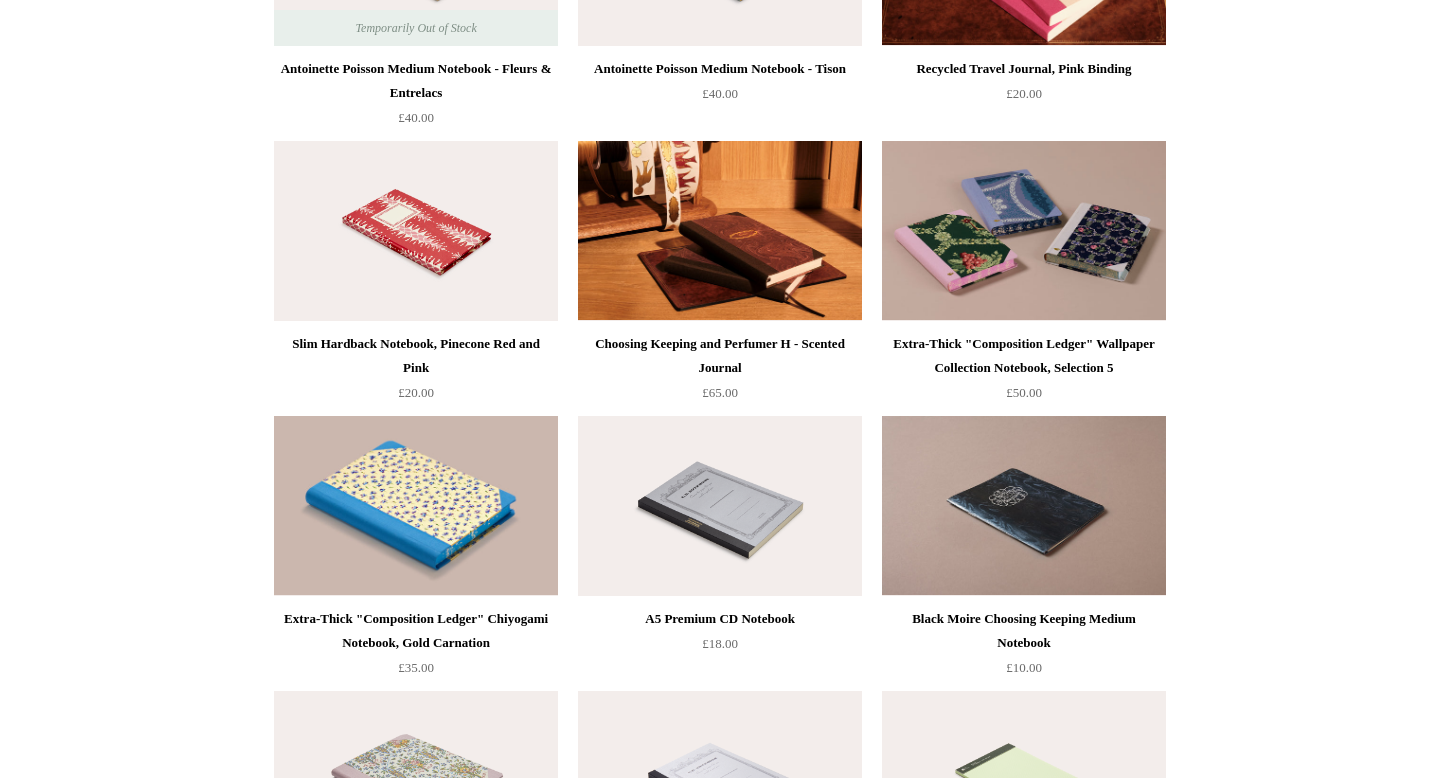 scroll, scrollTop: 7812, scrollLeft: 0, axis: vertical 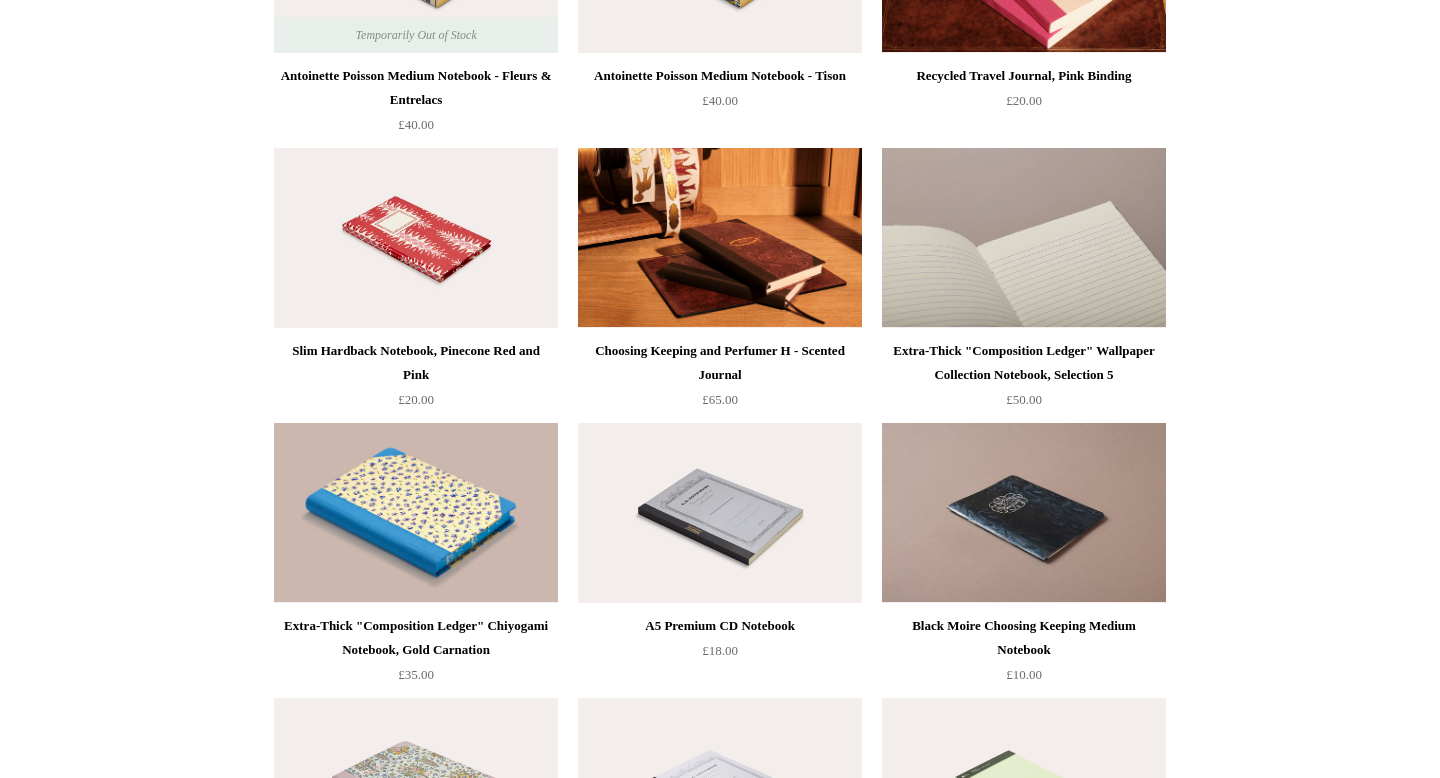 click at bounding box center [1024, 238] 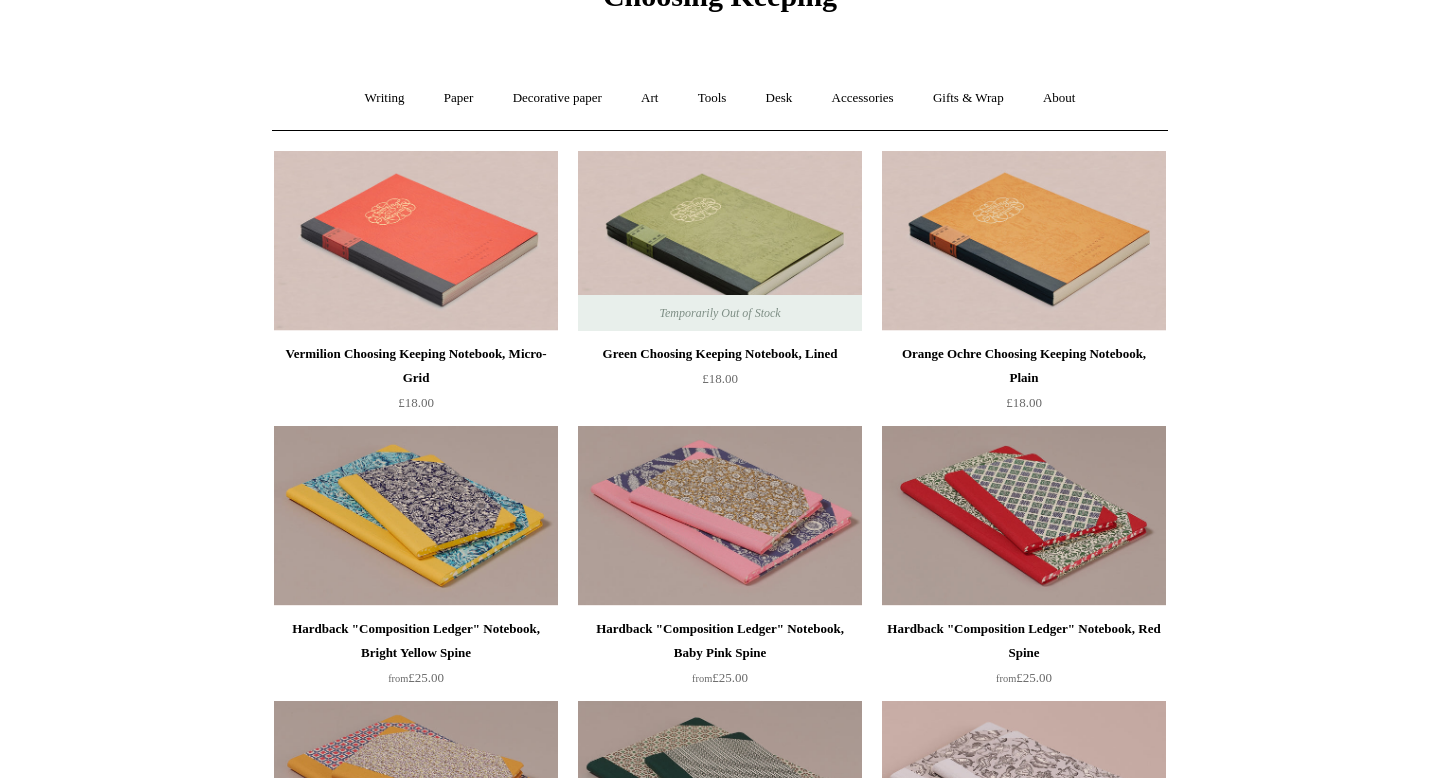 scroll, scrollTop: 0, scrollLeft: 0, axis: both 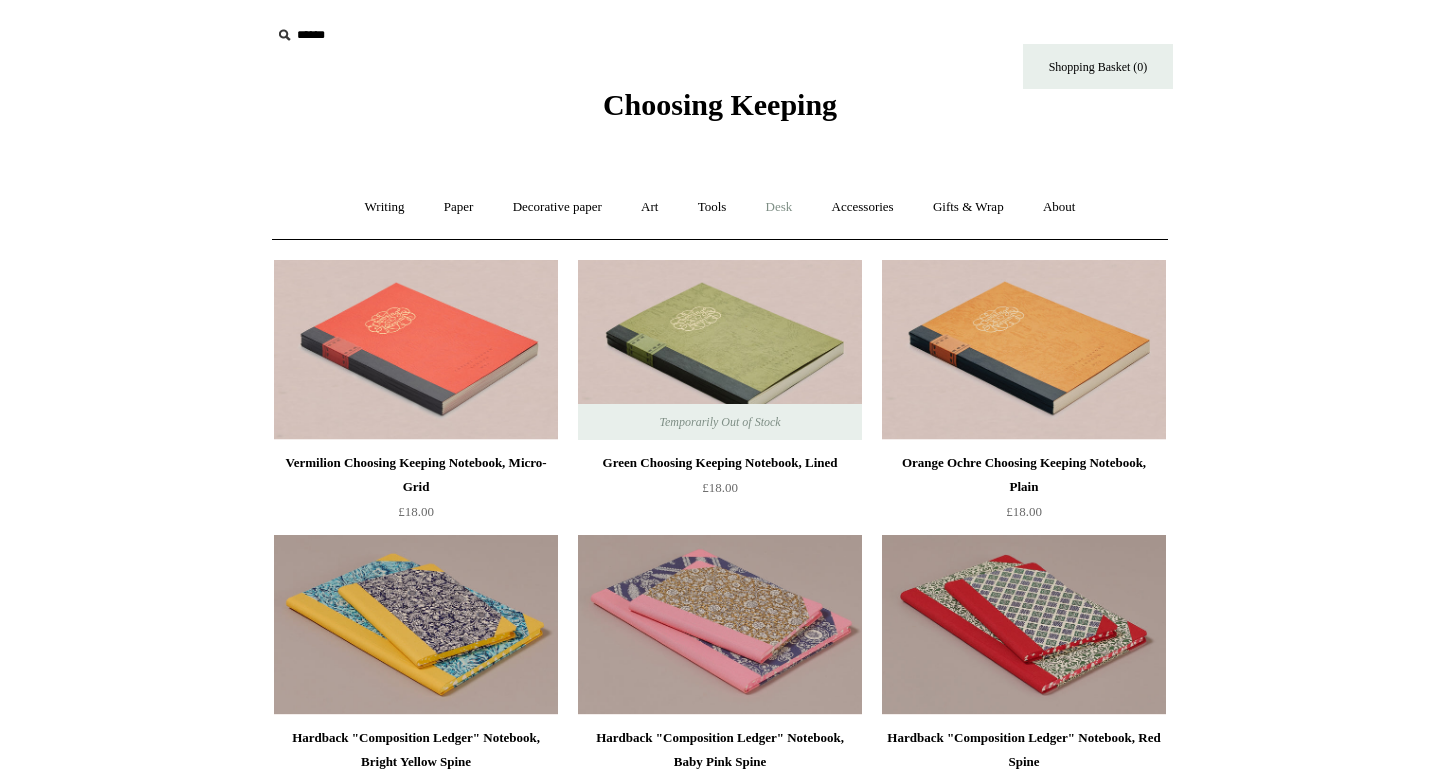 click on "Desk +" at bounding box center [779, 207] 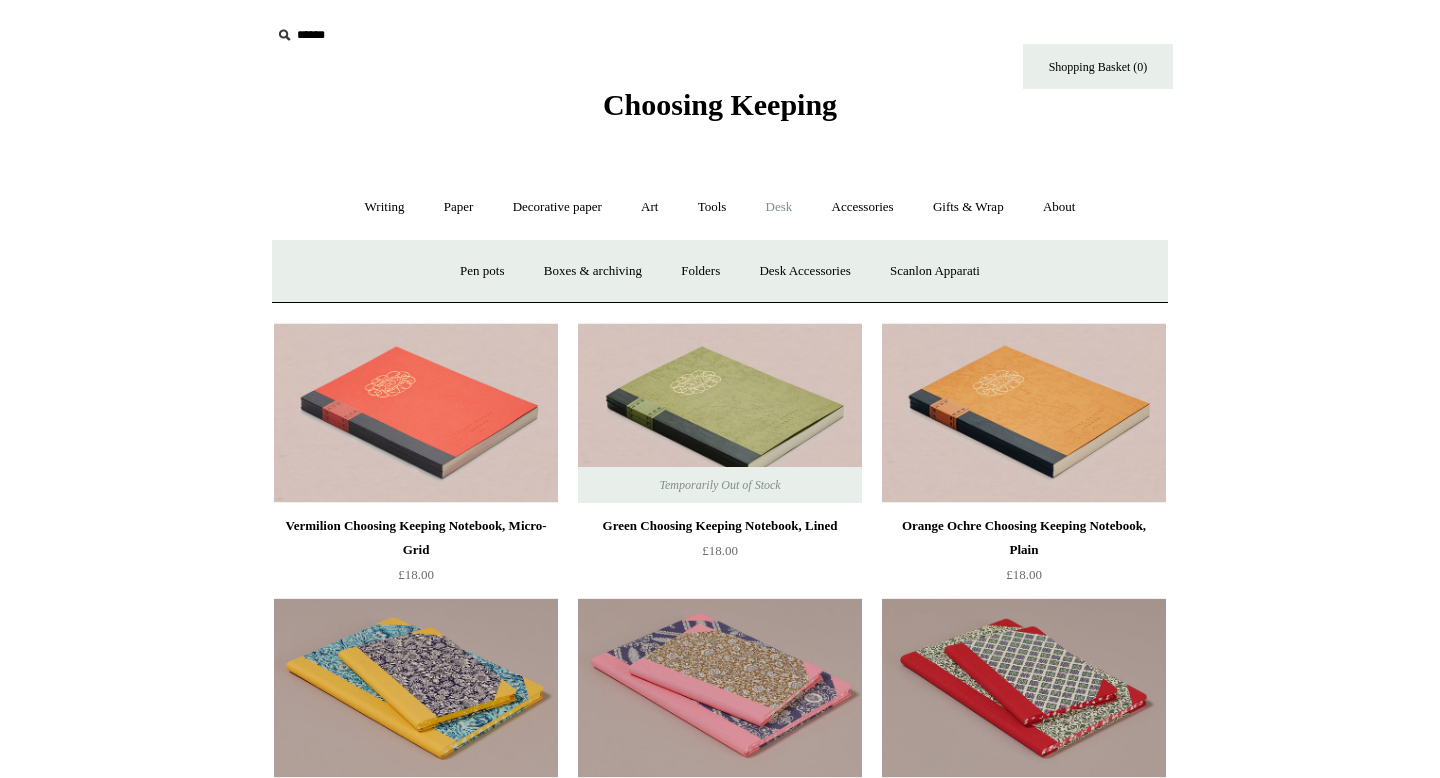 click on "Desk -" at bounding box center (779, 207) 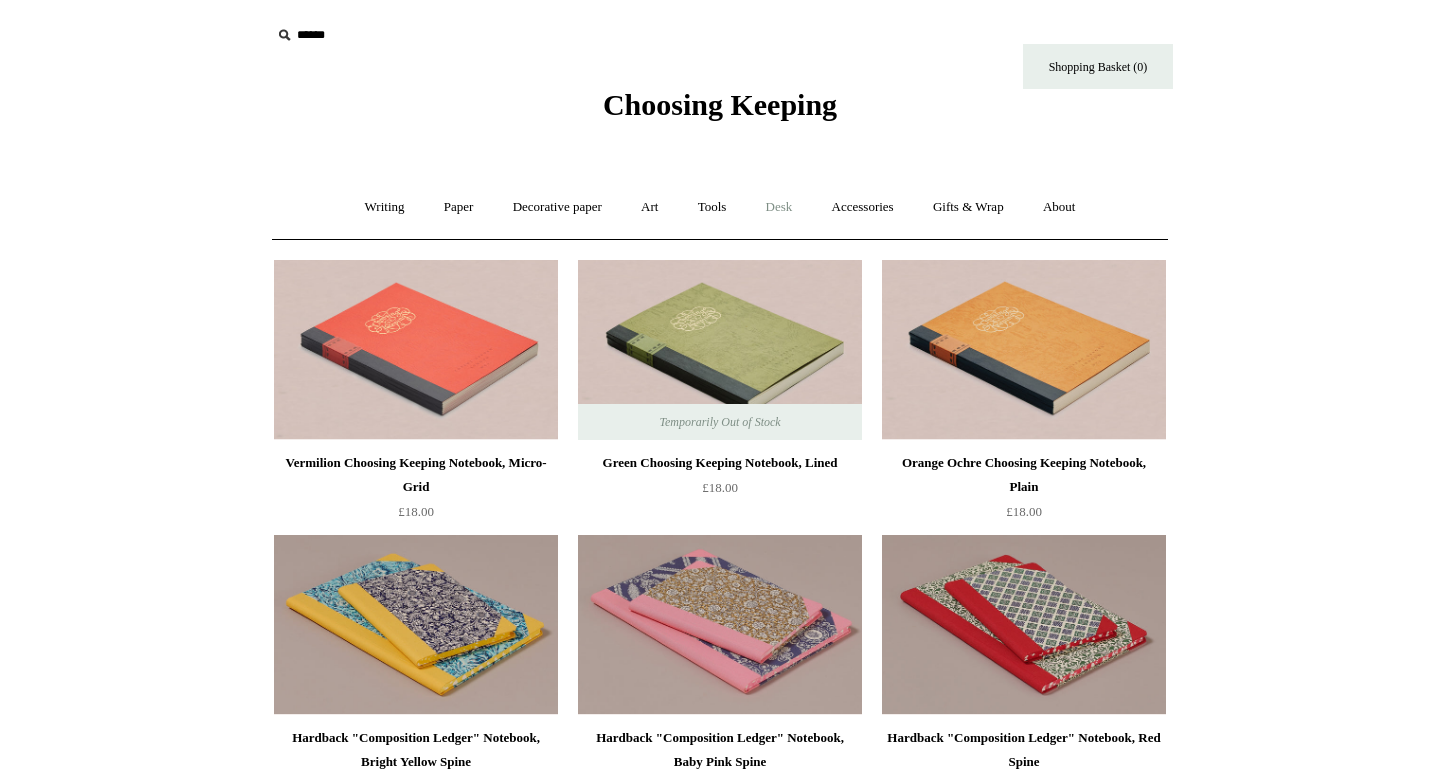 click on "Desk +" at bounding box center (779, 207) 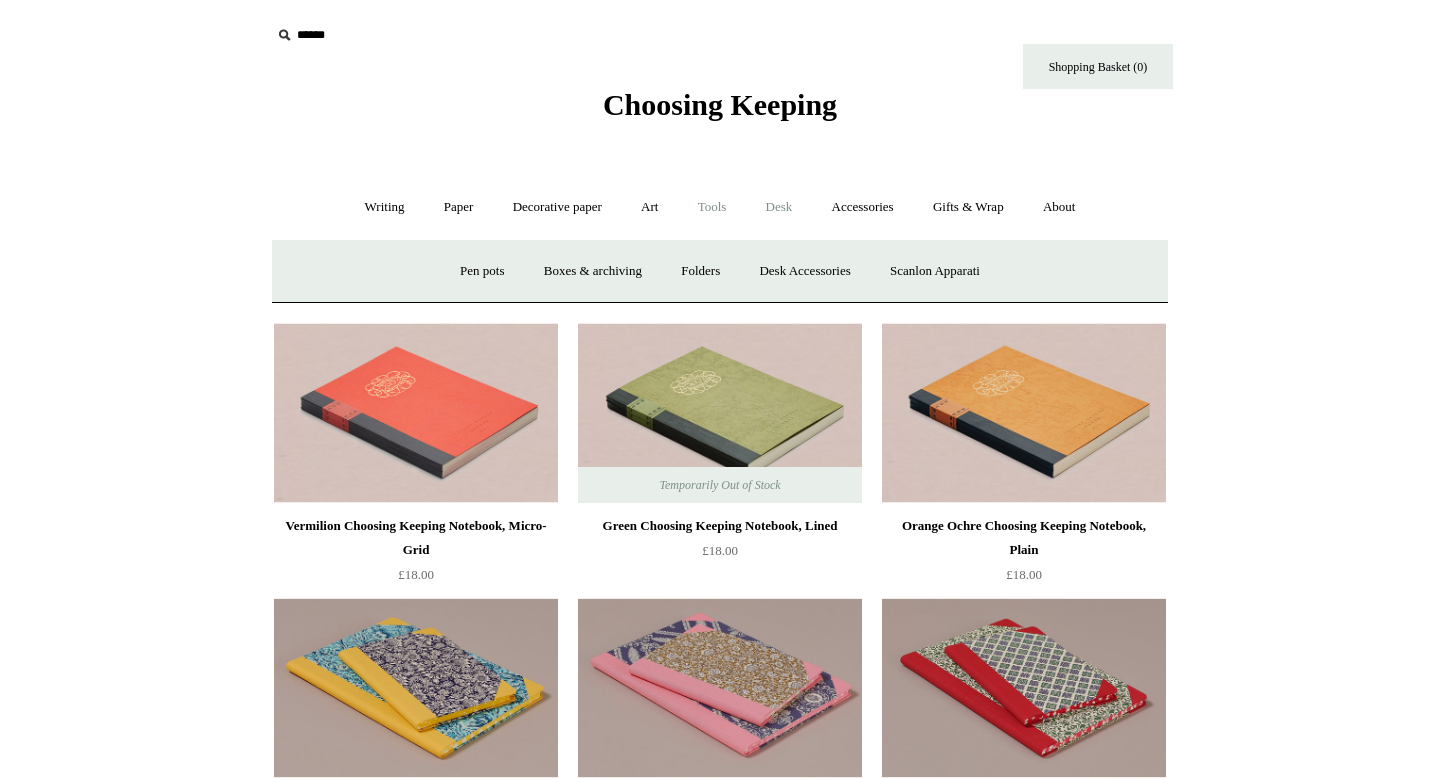 click on "Tools +" at bounding box center [712, 207] 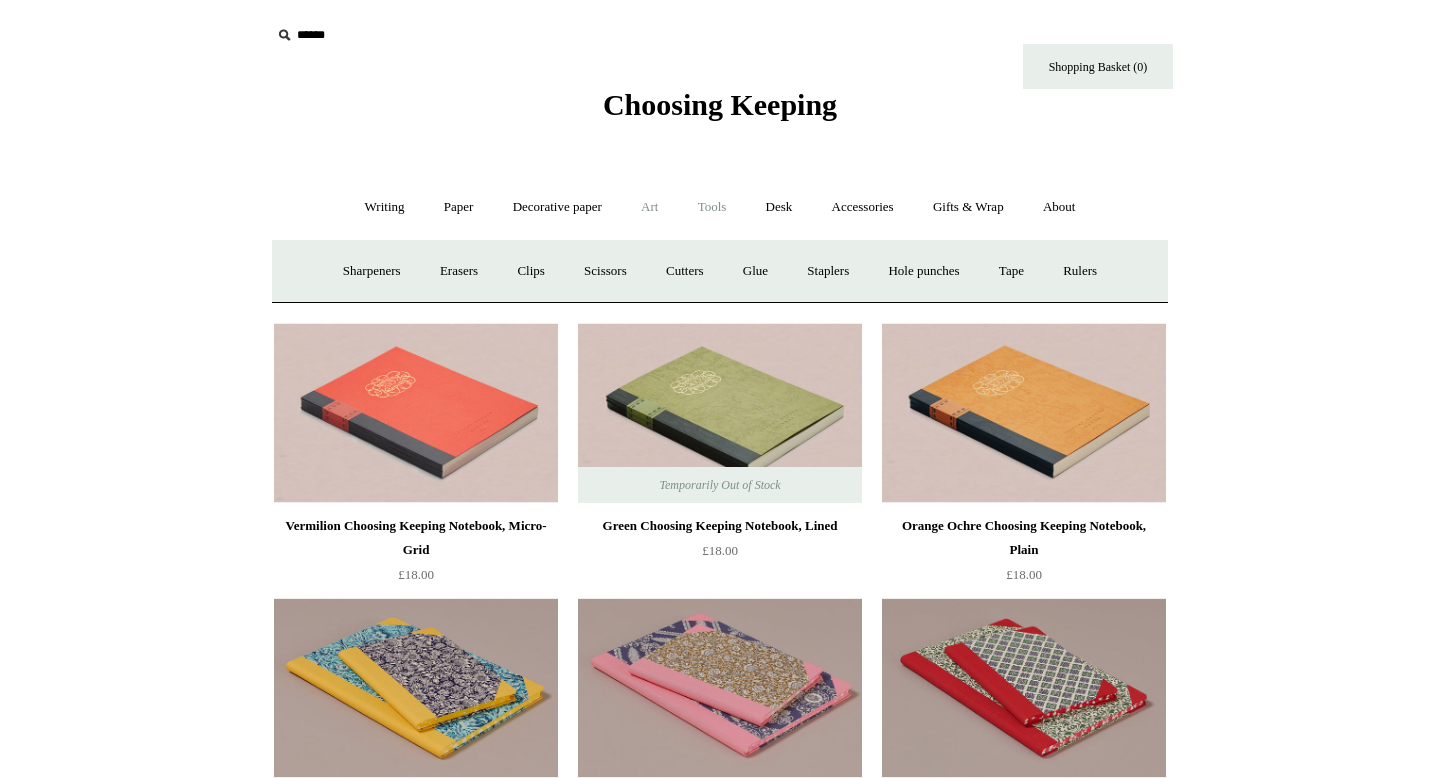 click on "Art +" at bounding box center [649, 207] 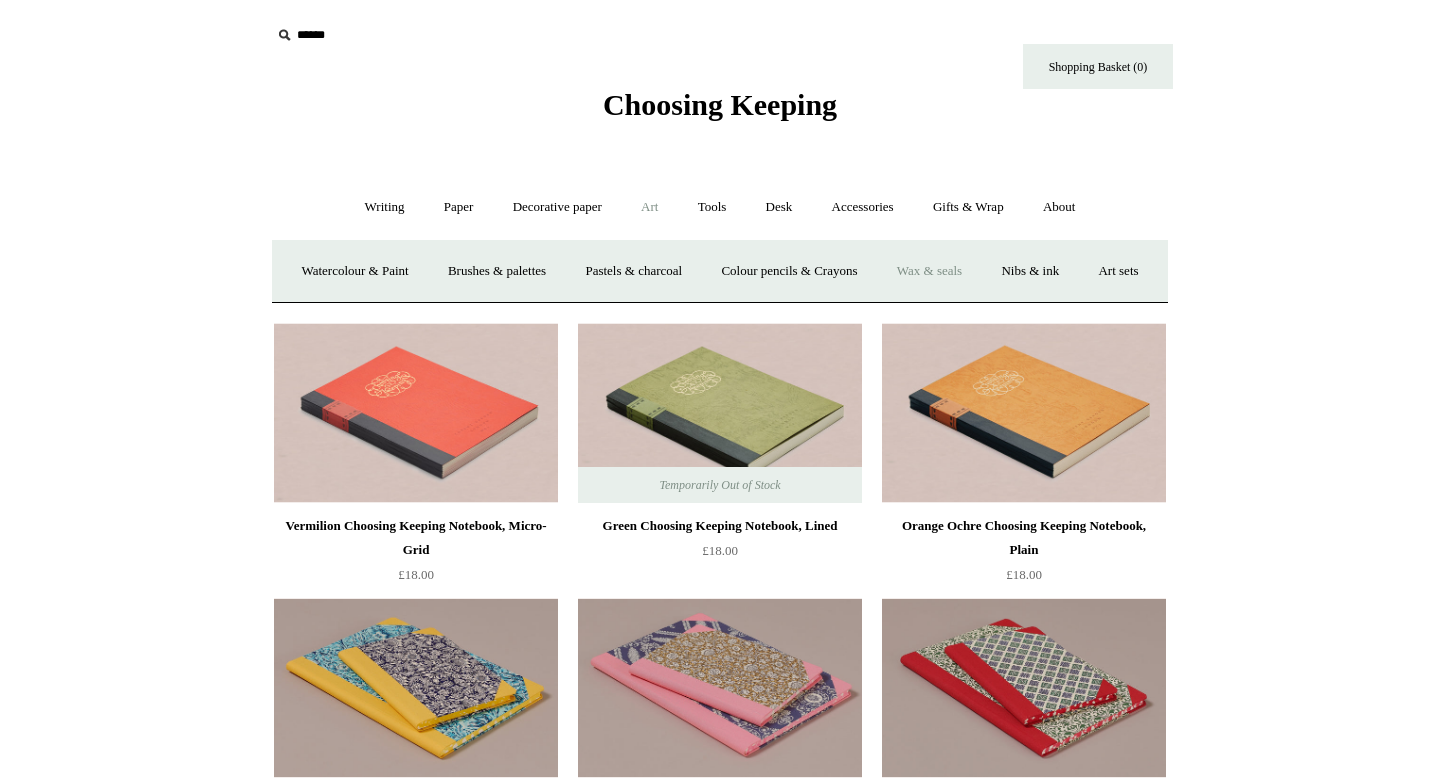 click on "Wax & seals" at bounding box center (929, 271) 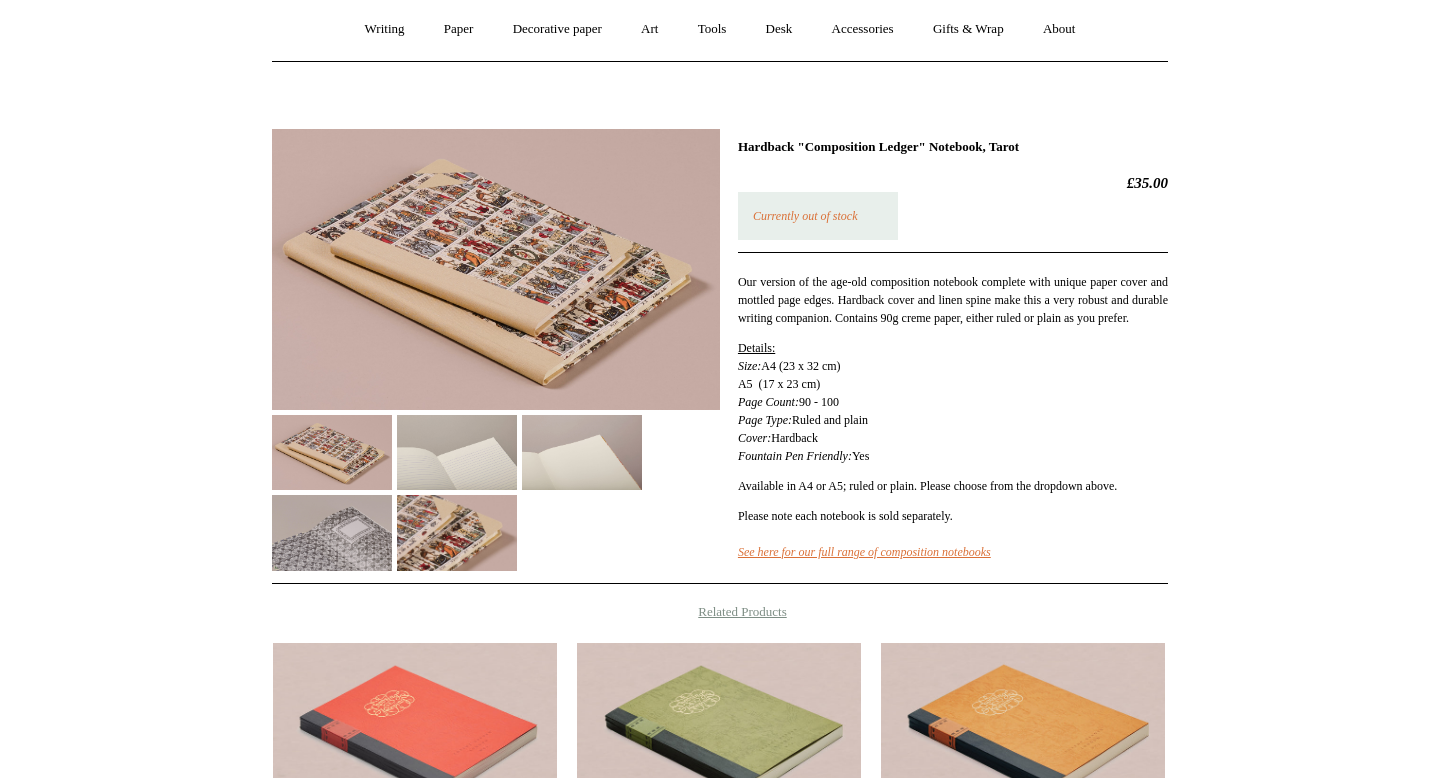 scroll, scrollTop: 179, scrollLeft: 0, axis: vertical 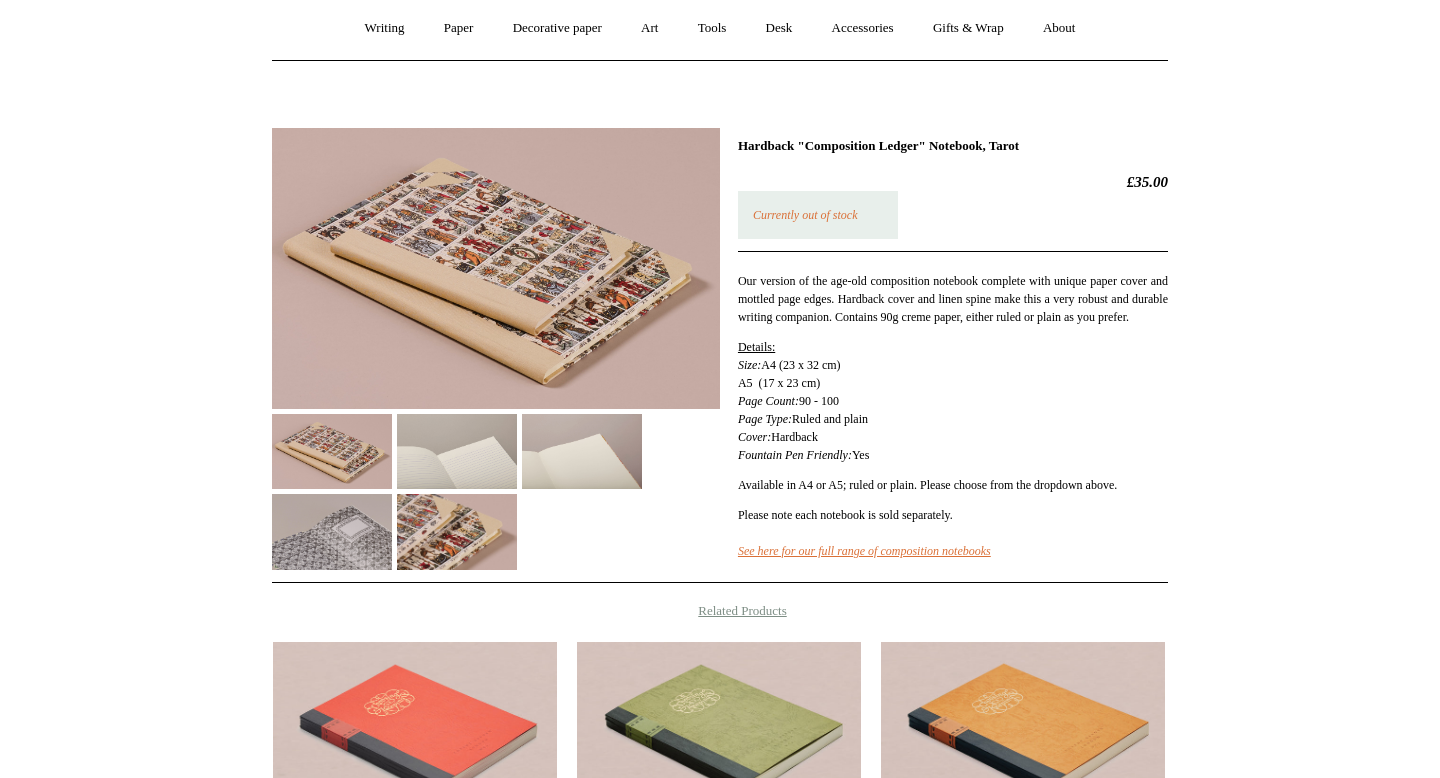 click at bounding box center (457, 531) 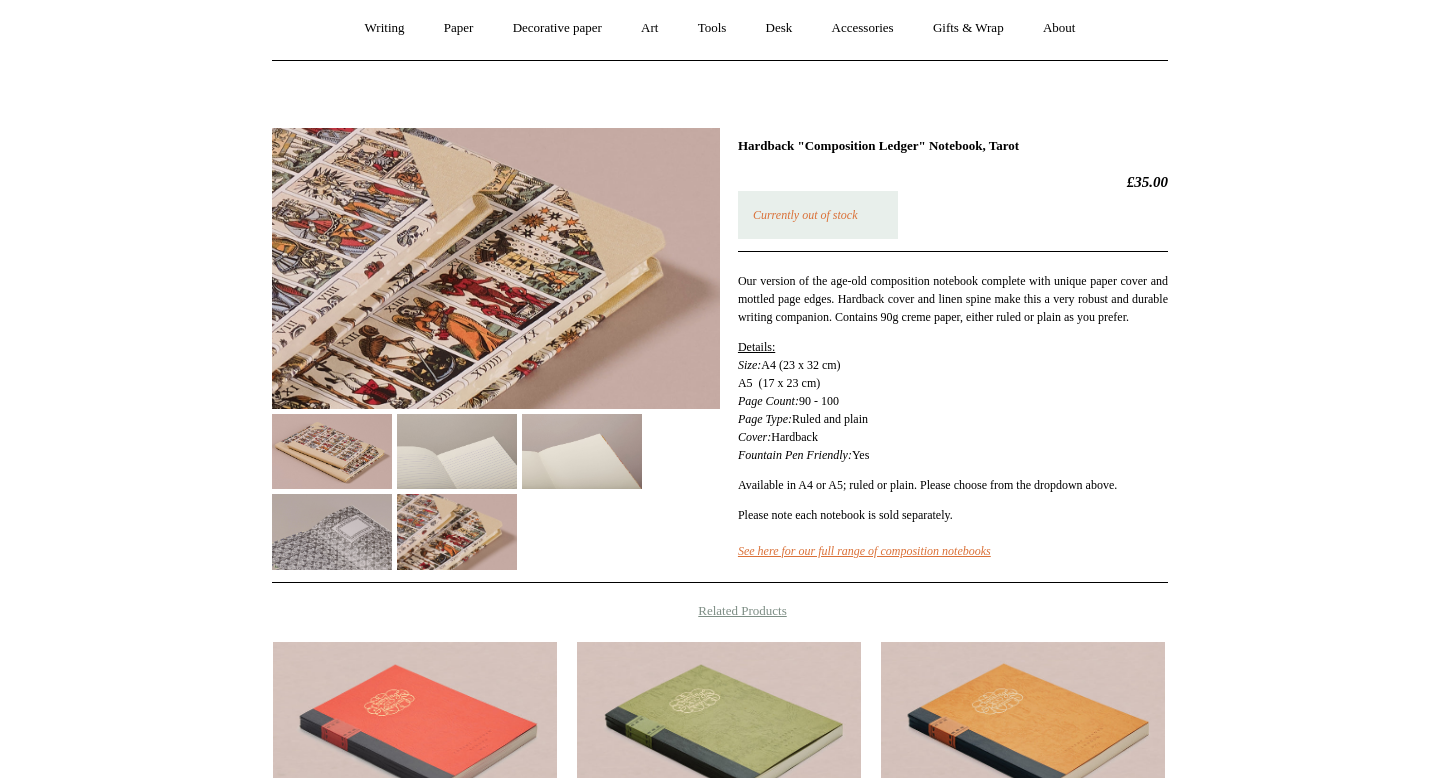 click at bounding box center [332, 451] 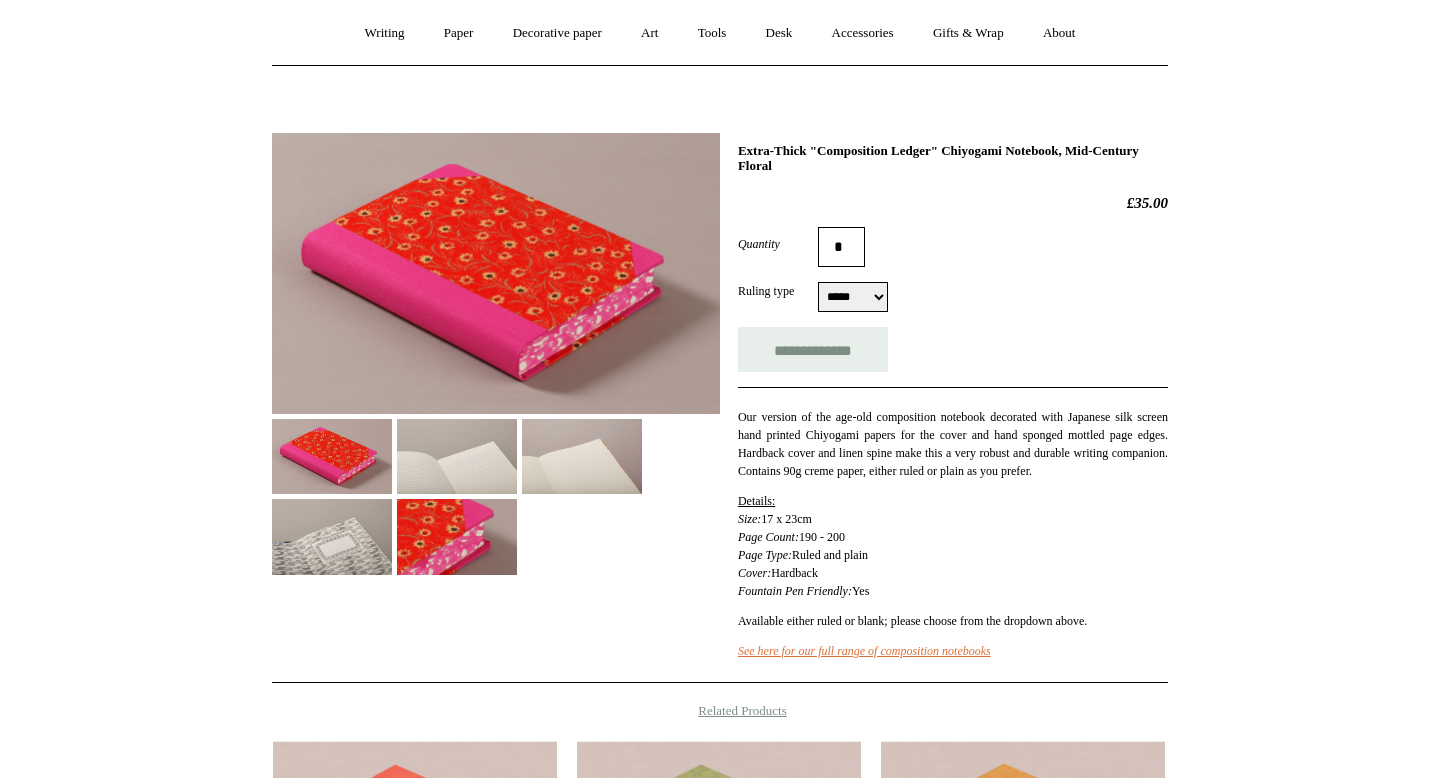 scroll, scrollTop: 183, scrollLeft: 0, axis: vertical 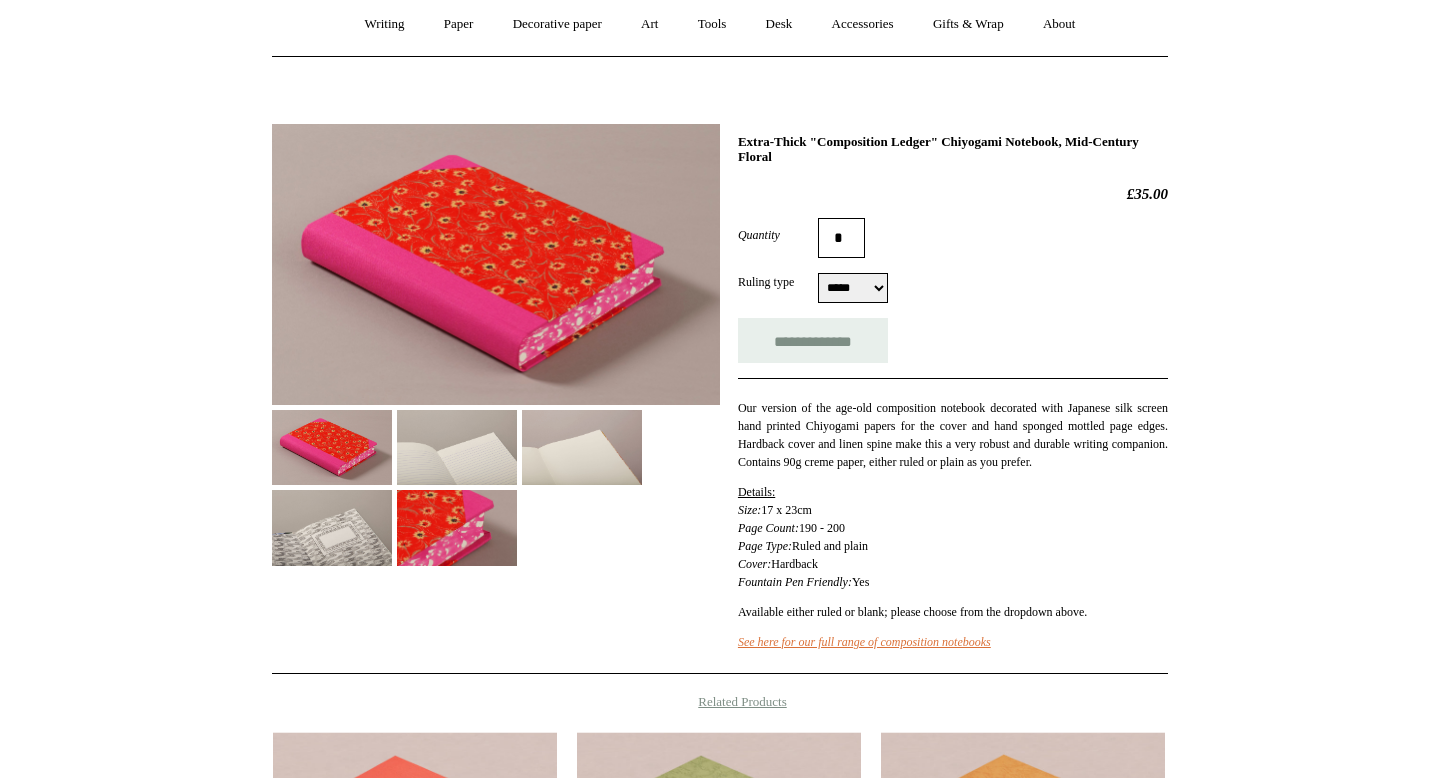 click at bounding box center [457, 527] 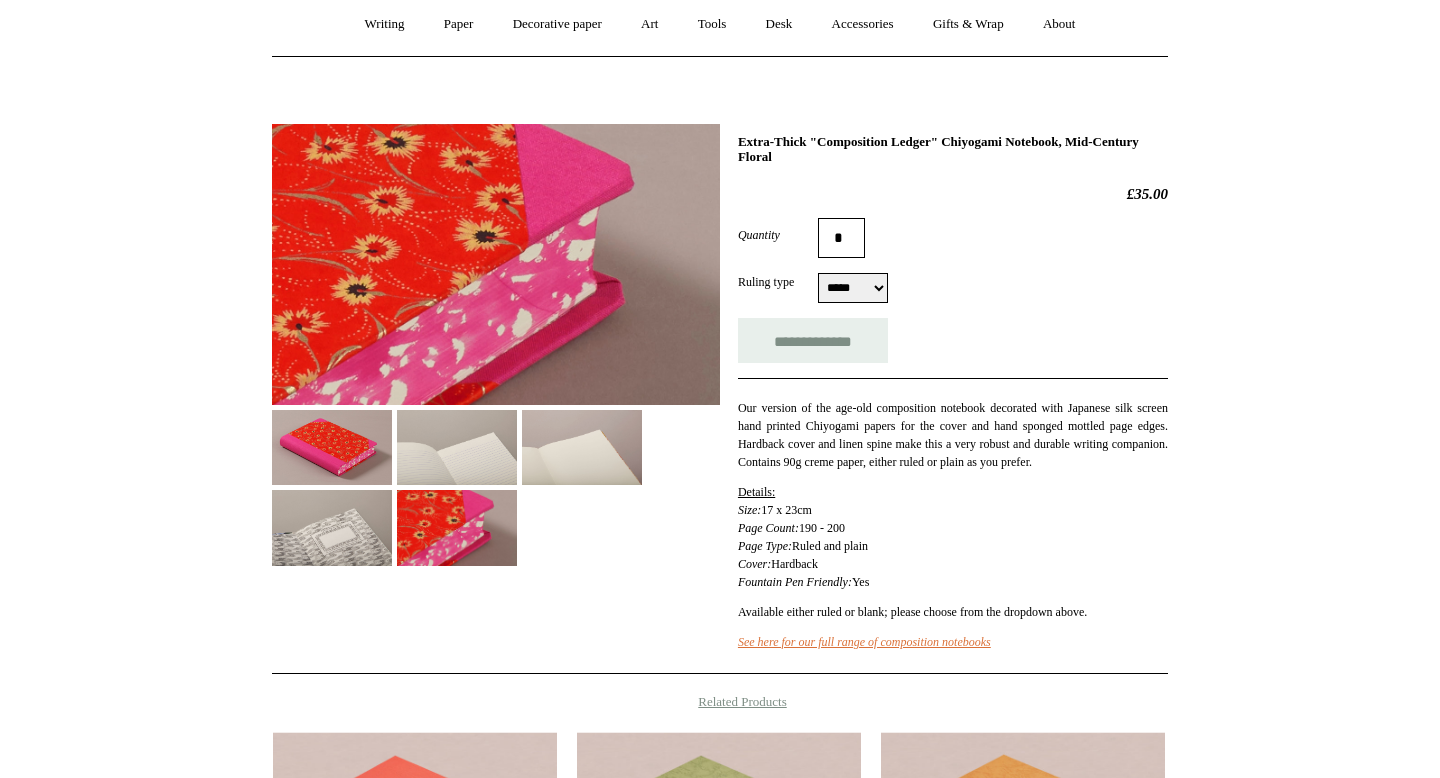 click at bounding box center (332, 527) 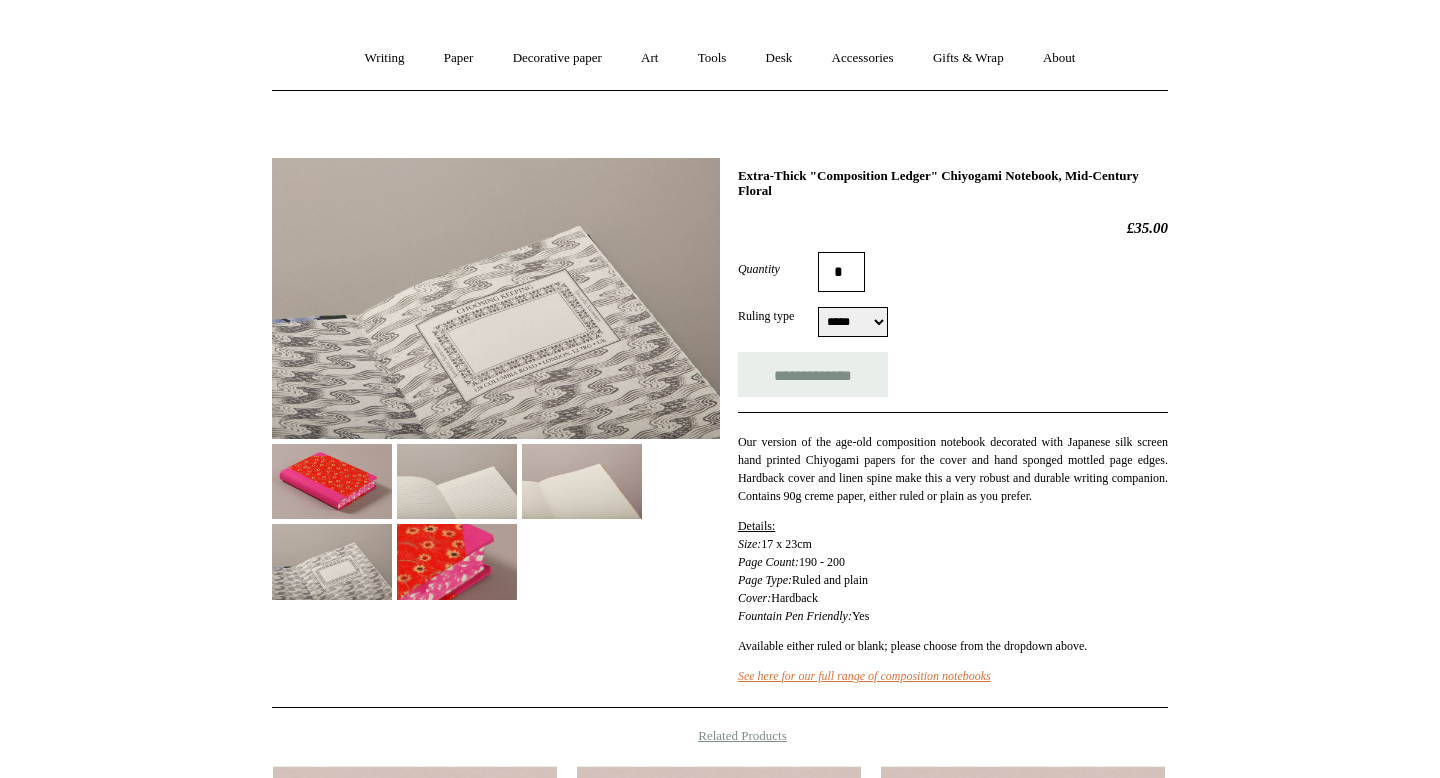 scroll, scrollTop: 145, scrollLeft: 0, axis: vertical 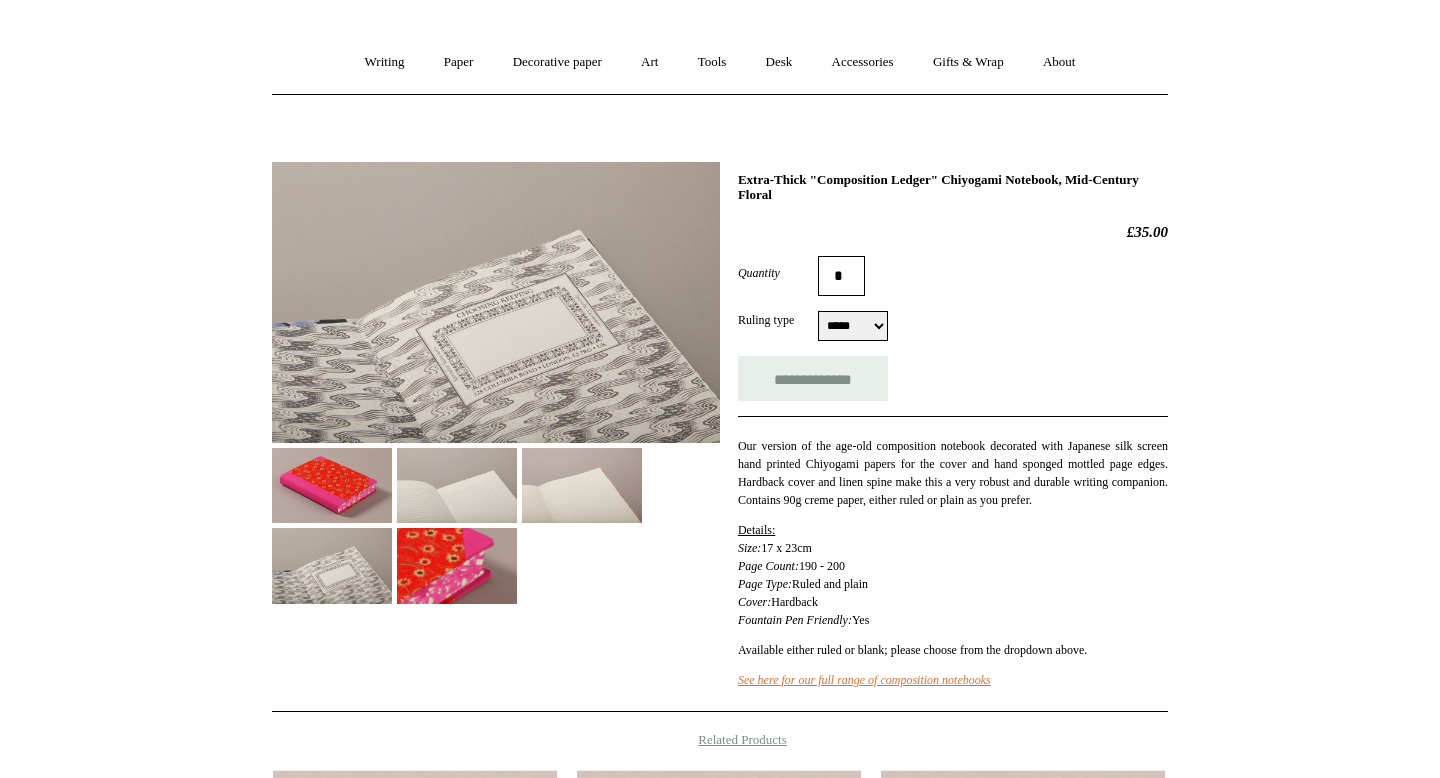 click at bounding box center [457, 485] 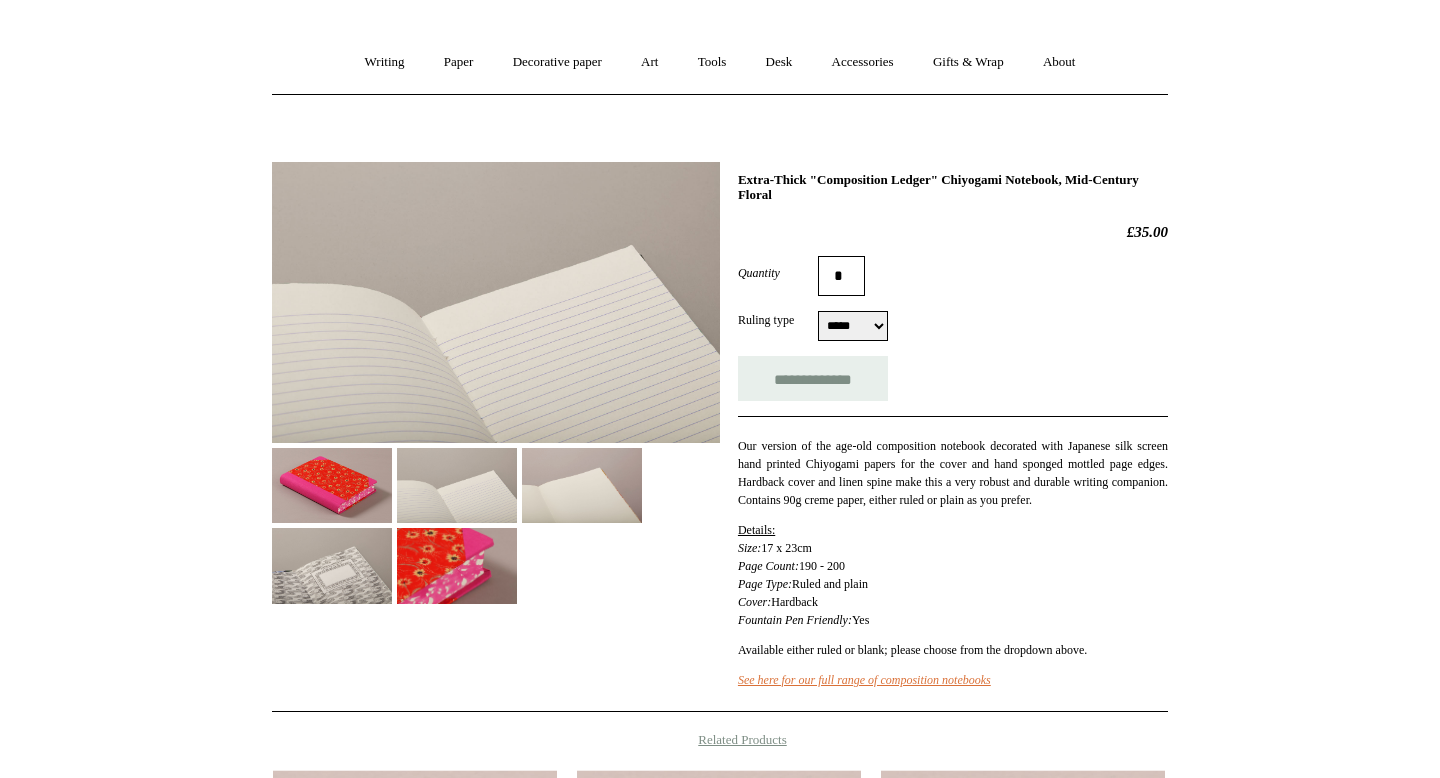 click at bounding box center (582, 485) 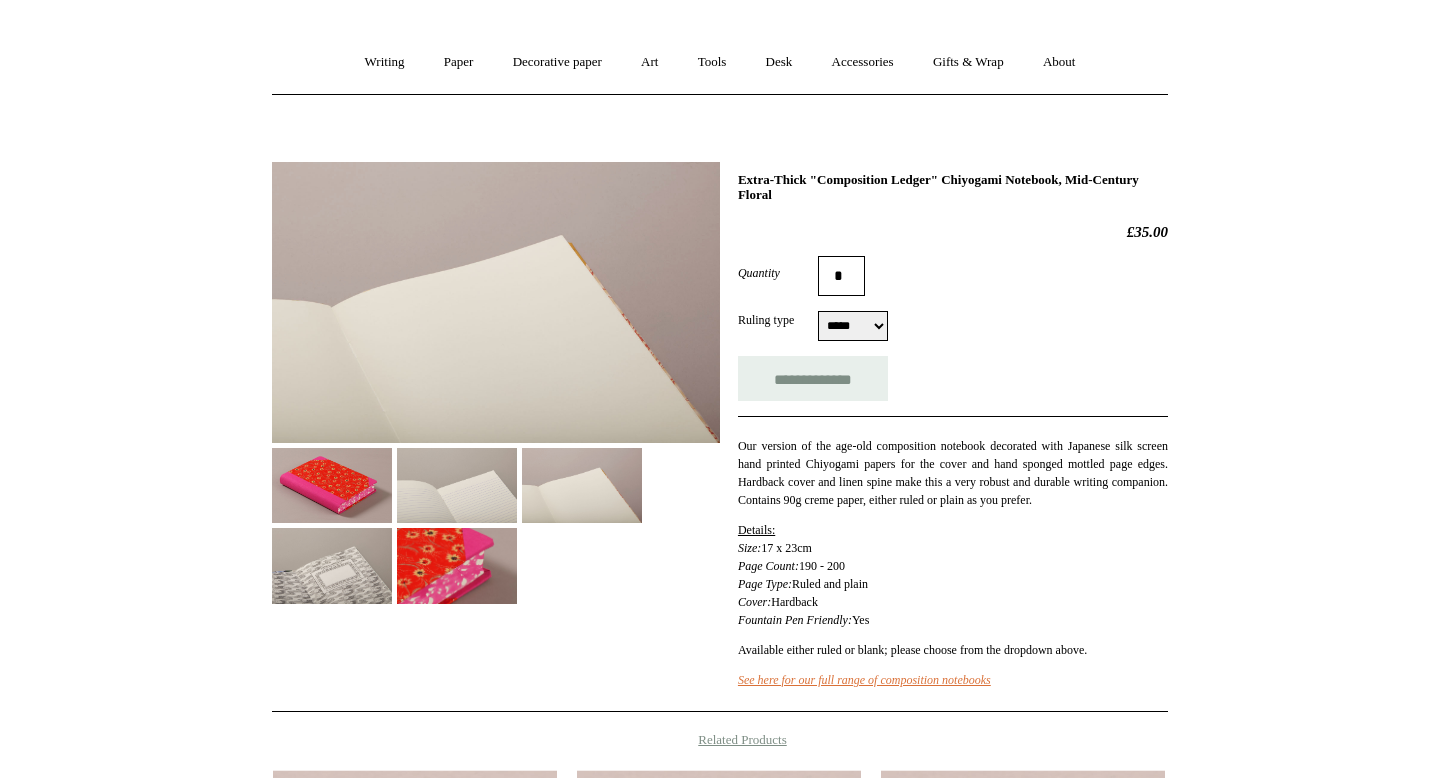 click at bounding box center (332, 485) 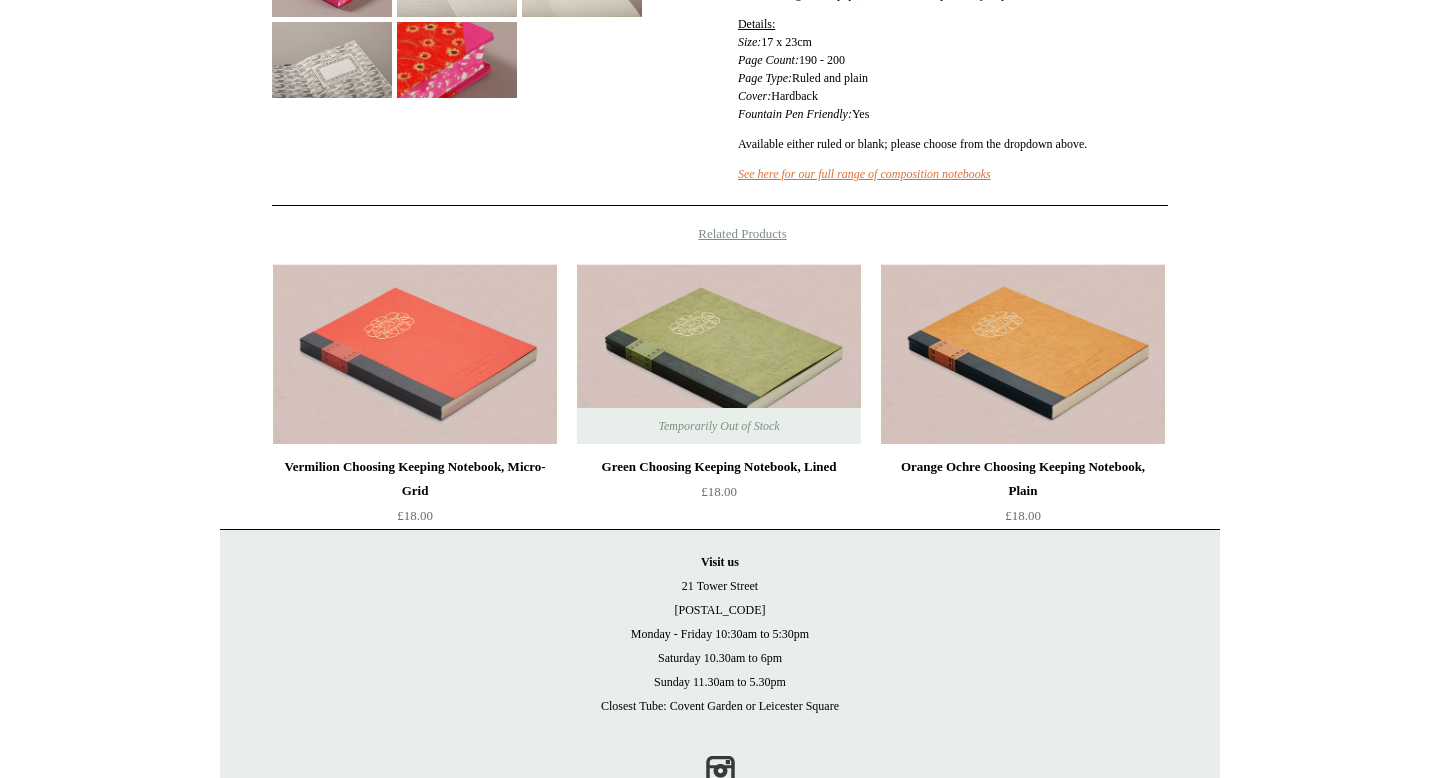 scroll, scrollTop: 735, scrollLeft: 0, axis: vertical 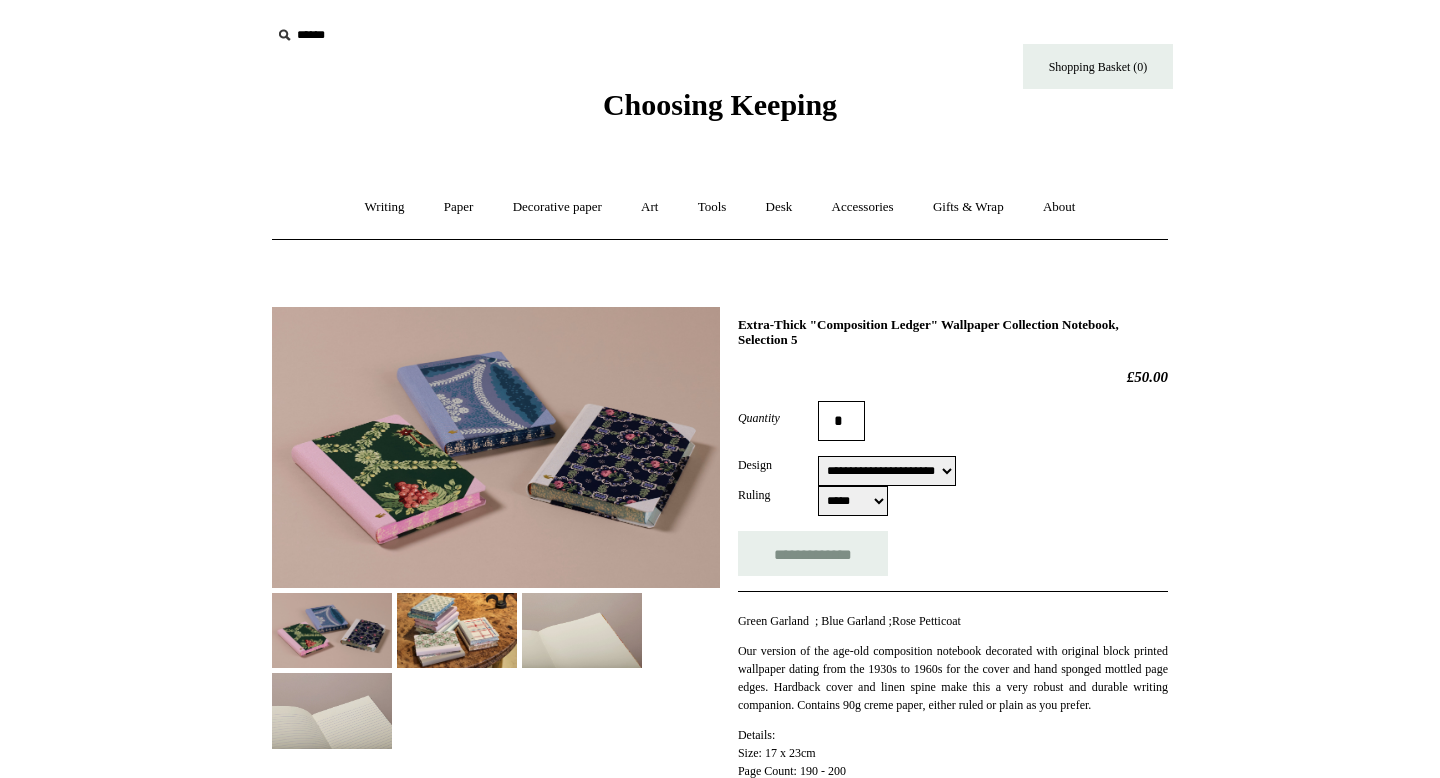 select on "**********" 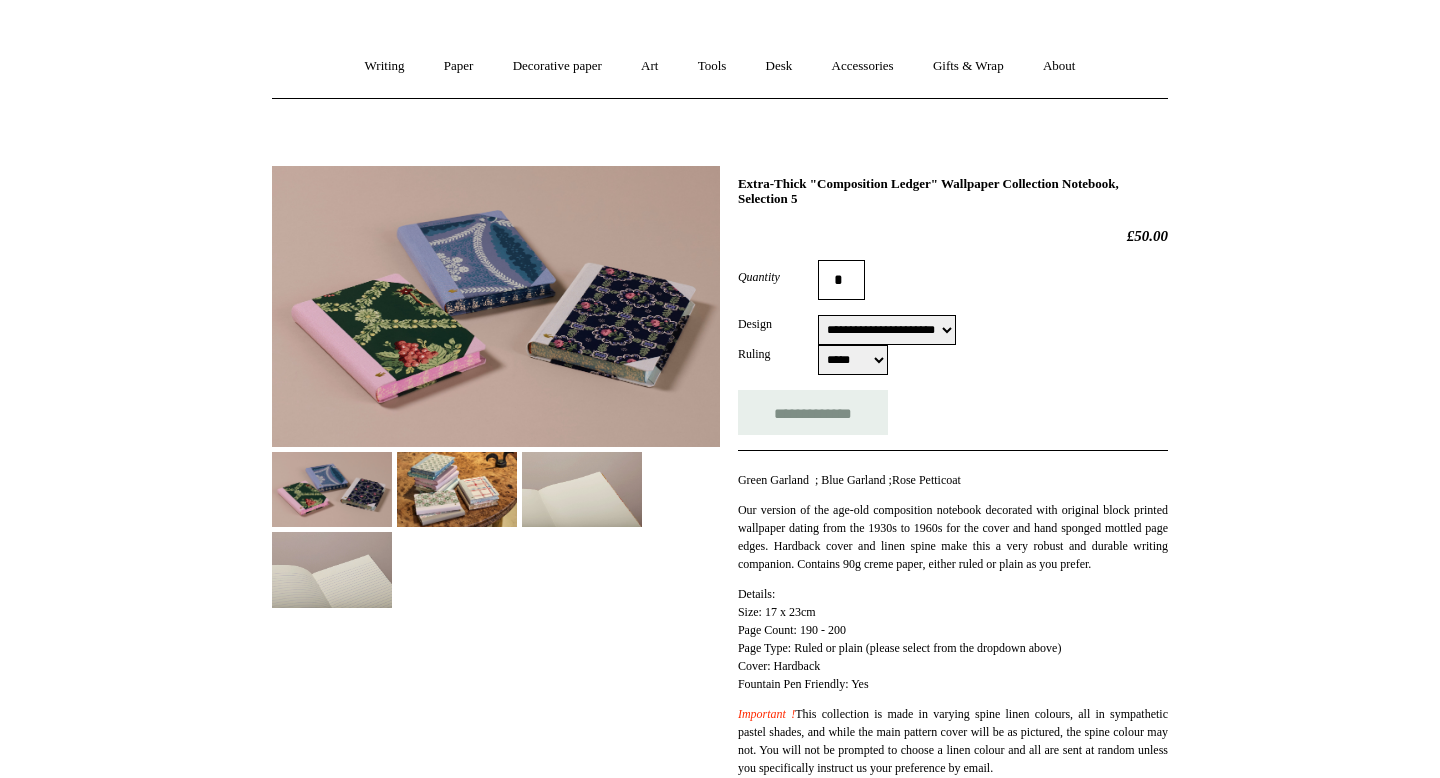 scroll, scrollTop: 139, scrollLeft: 0, axis: vertical 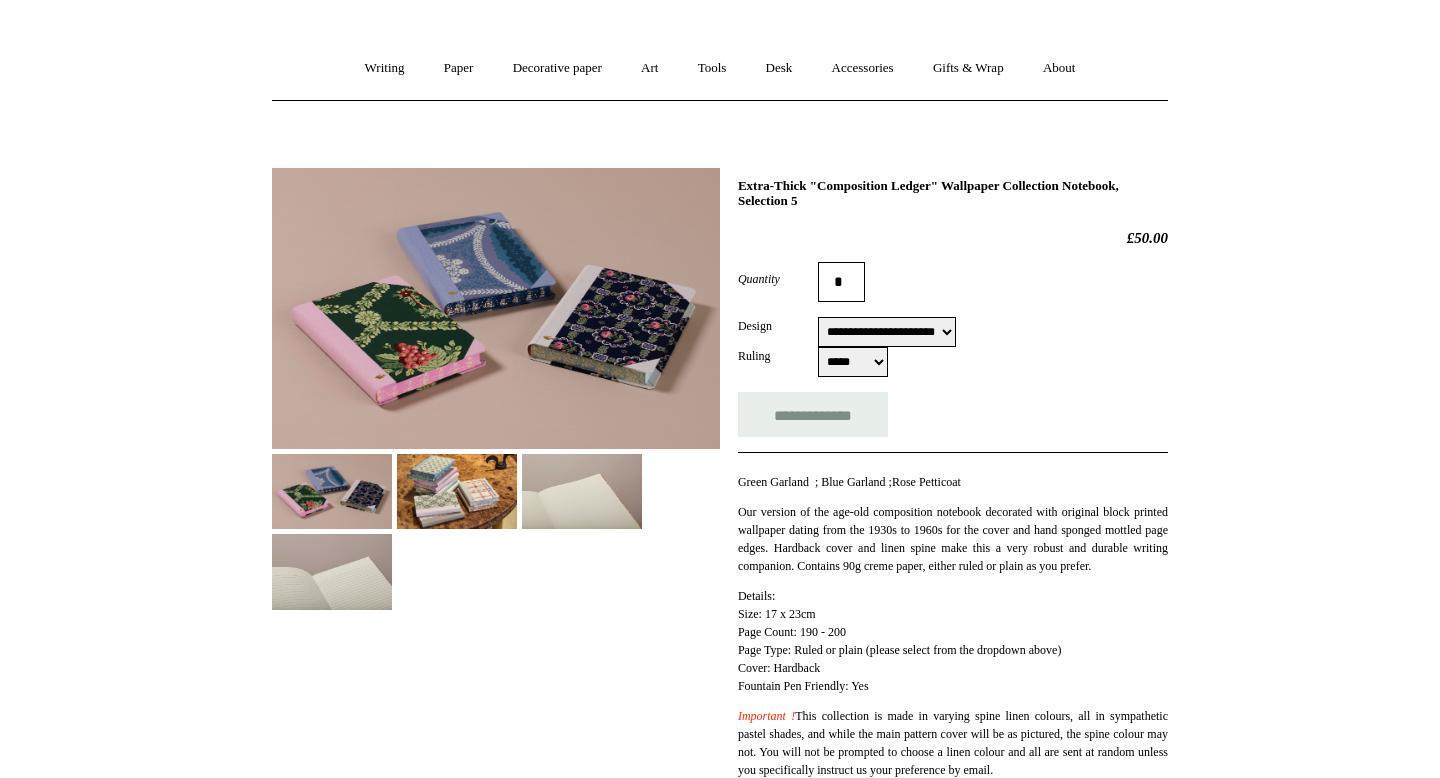 click at bounding box center [457, 491] 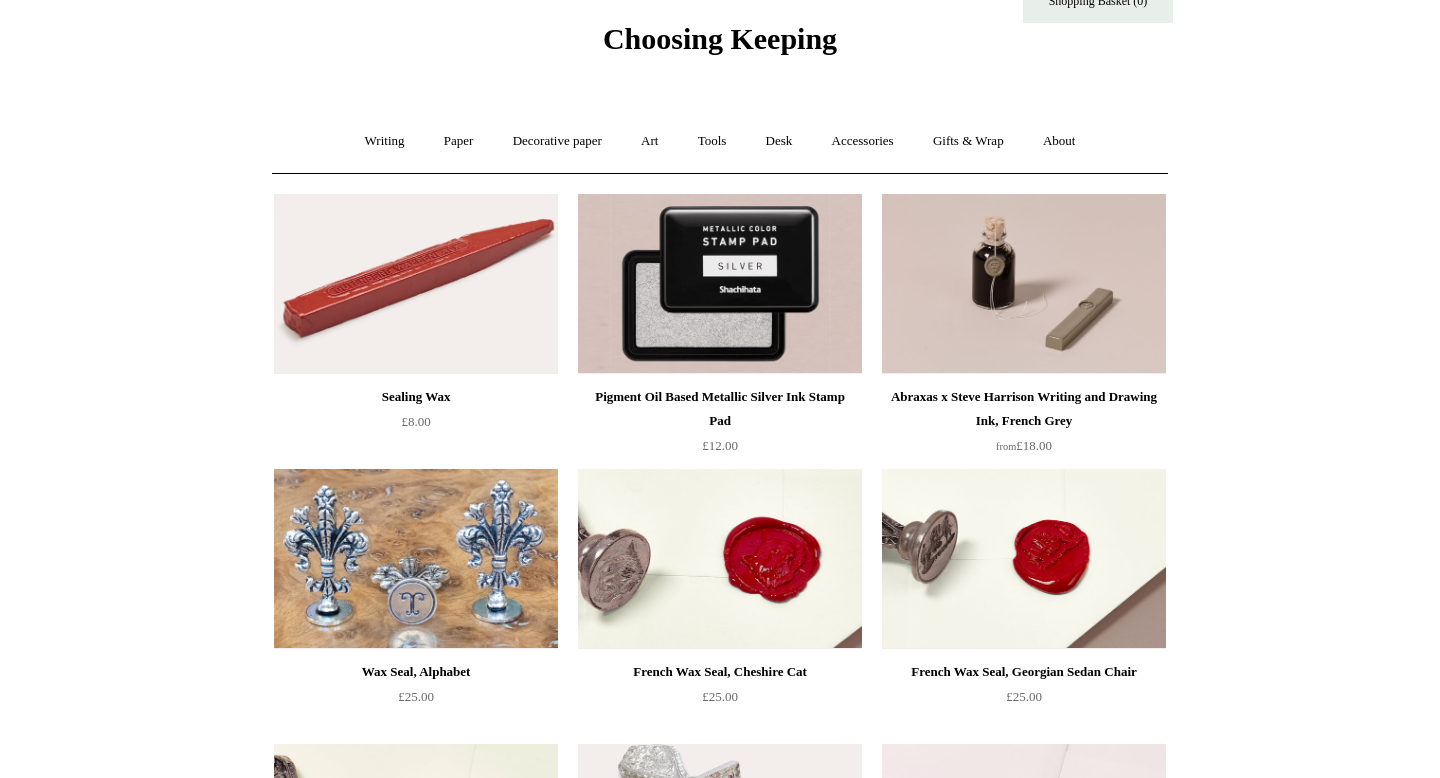 scroll, scrollTop: 67, scrollLeft: 0, axis: vertical 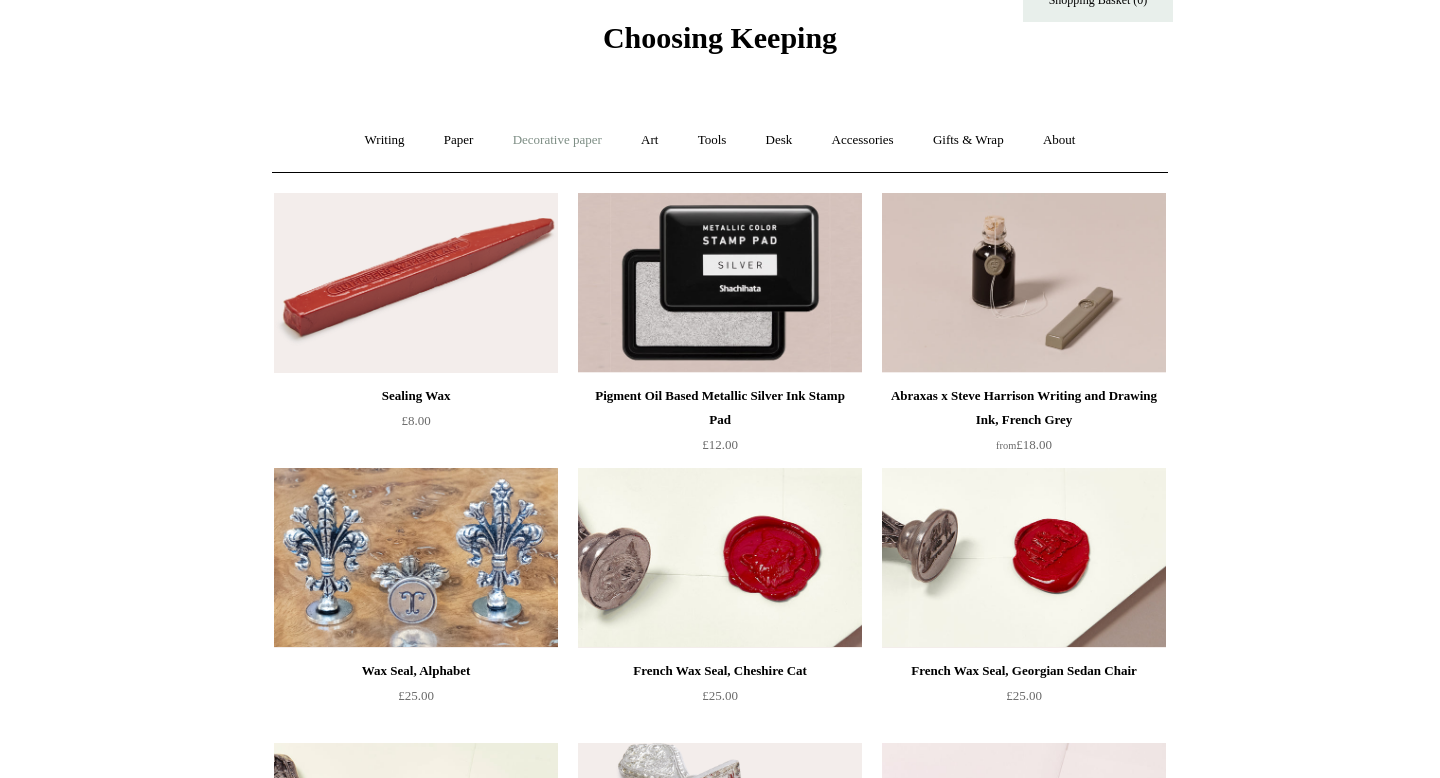 click on "Decorative paper +" at bounding box center (557, 140) 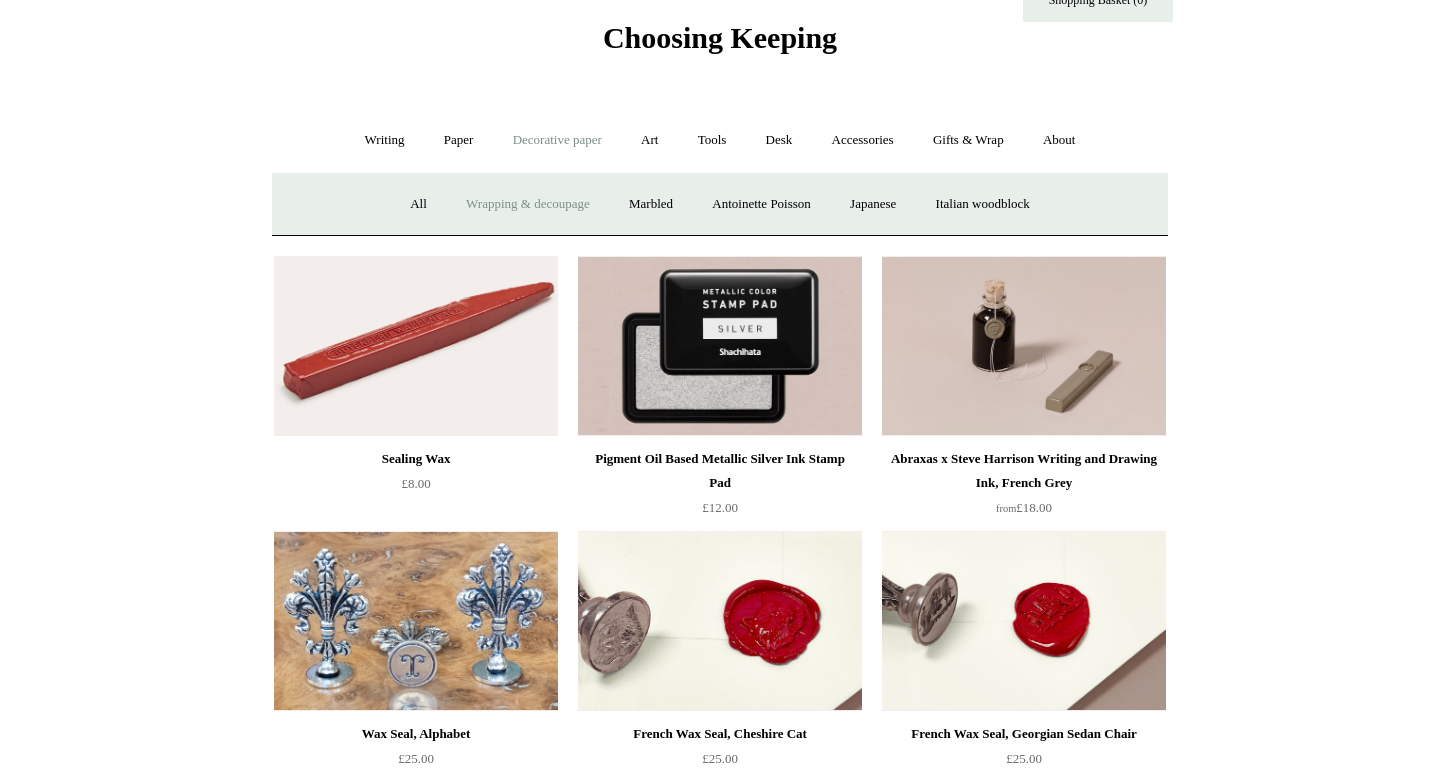 click on "Wrapping & decoupage" at bounding box center [528, 204] 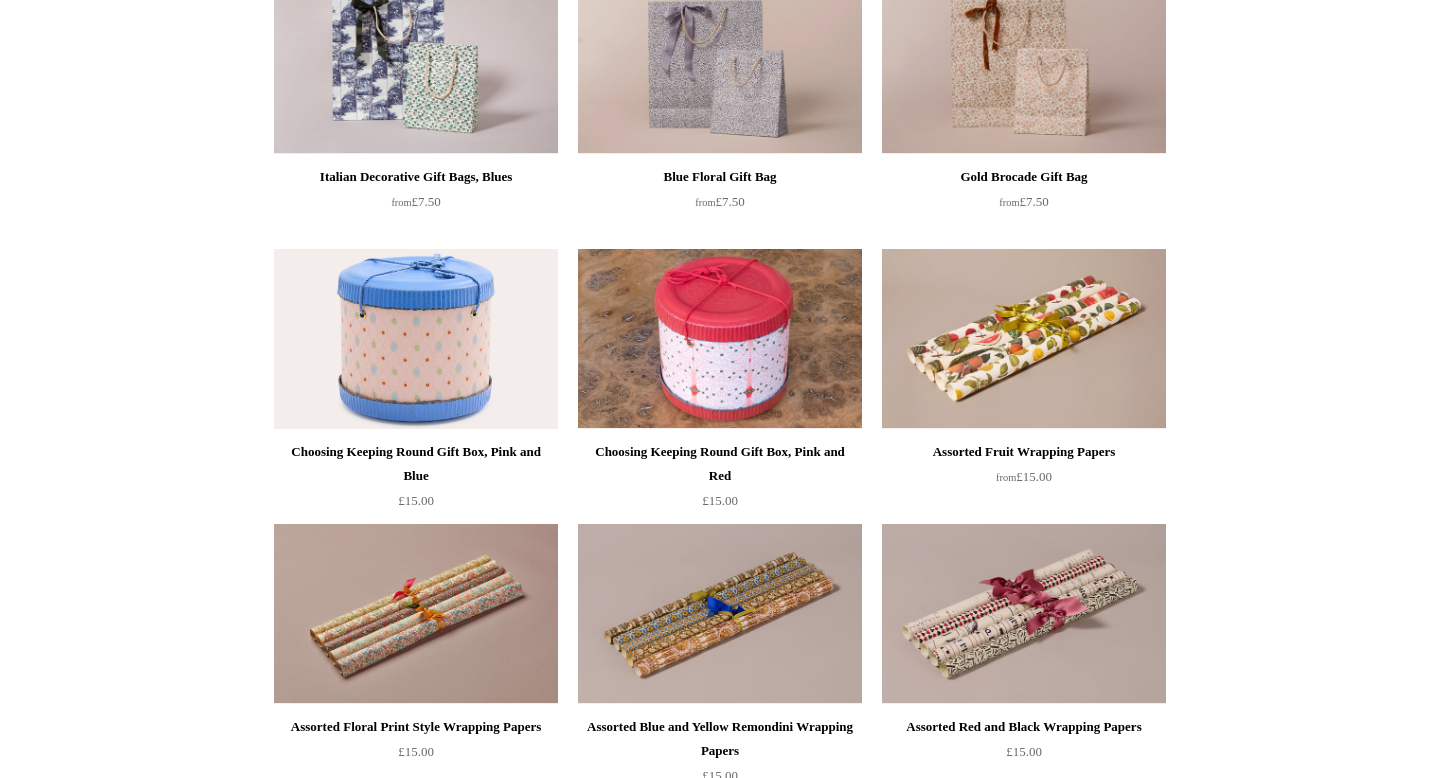 scroll, scrollTop: 570, scrollLeft: 0, axis: vertical 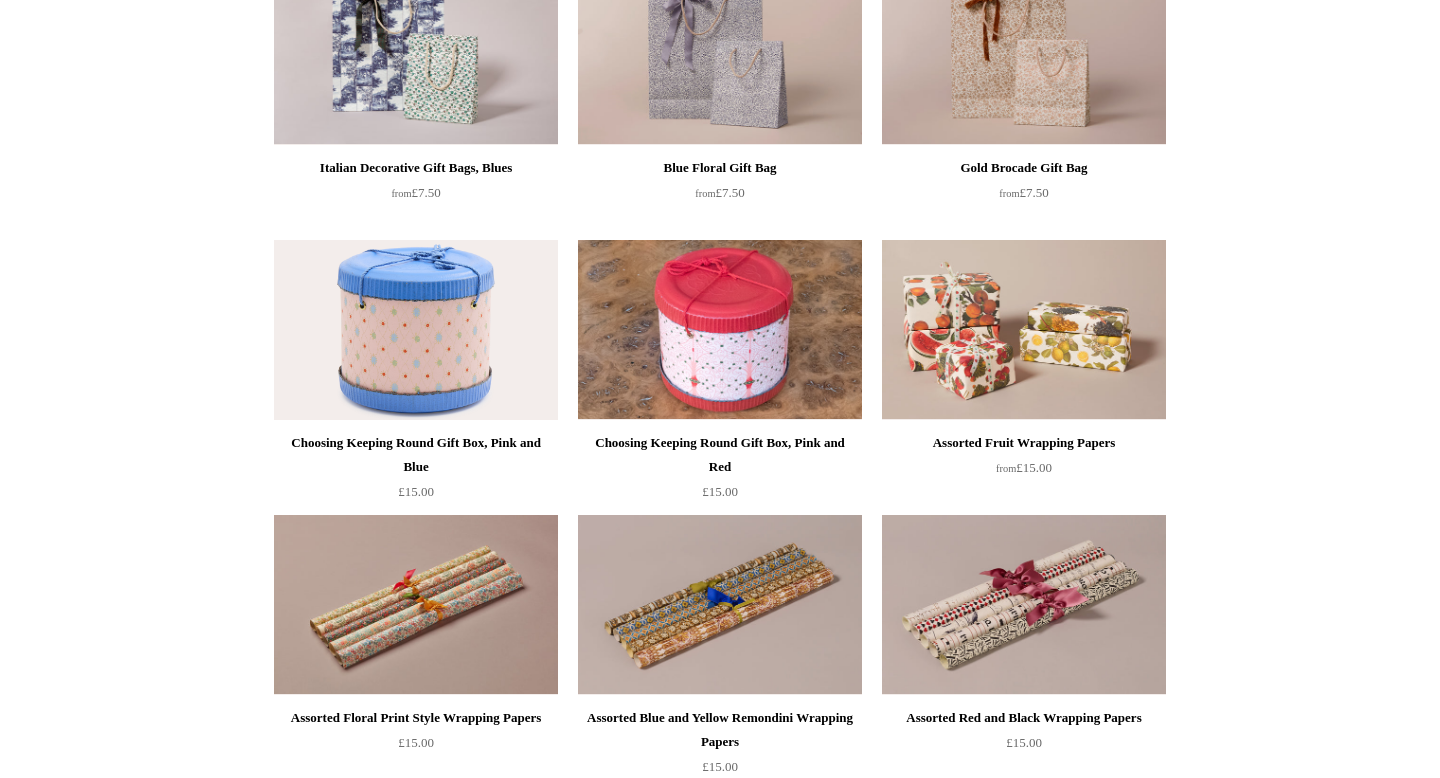 click at bounding box center (1024, 330) 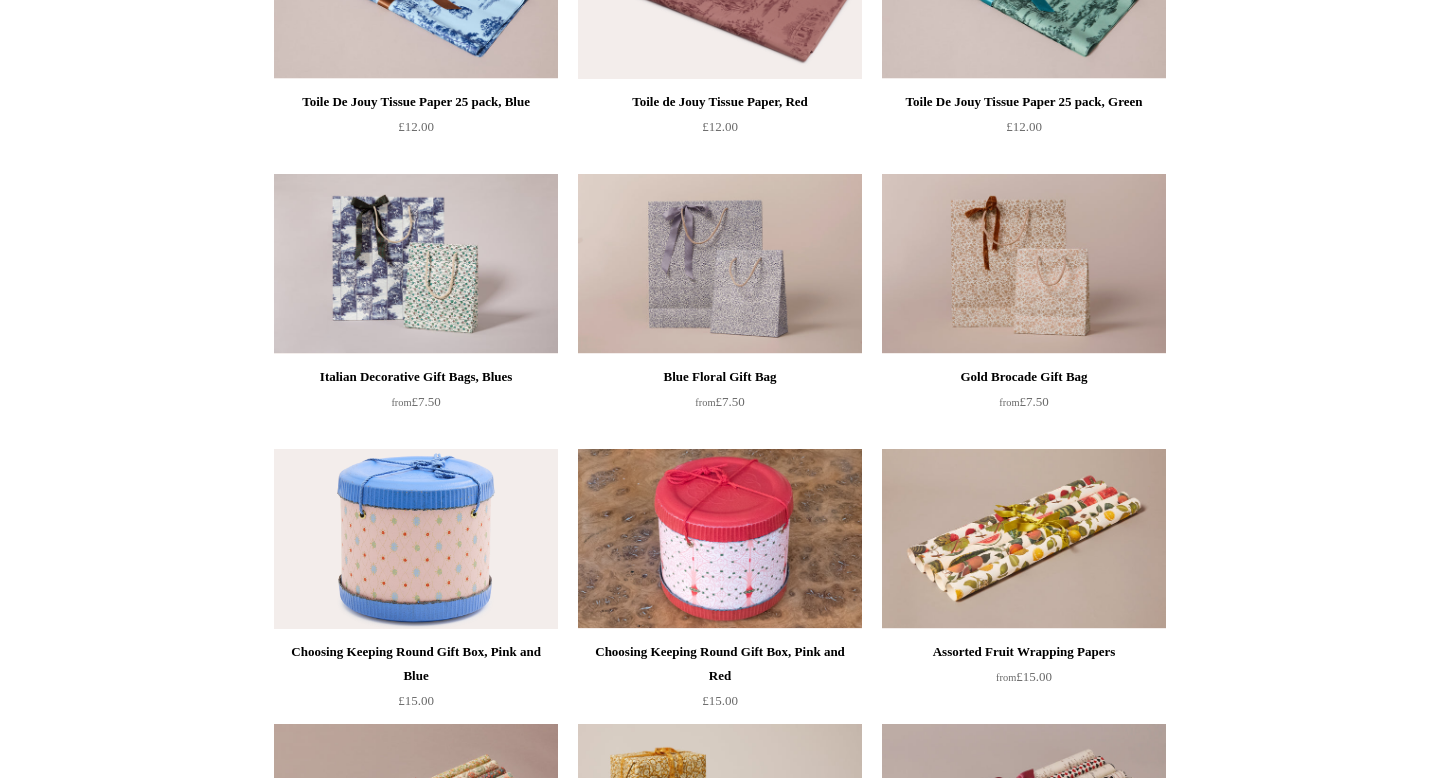 scroll, scrollTop: 0, scrollLeft: 0, axis: both 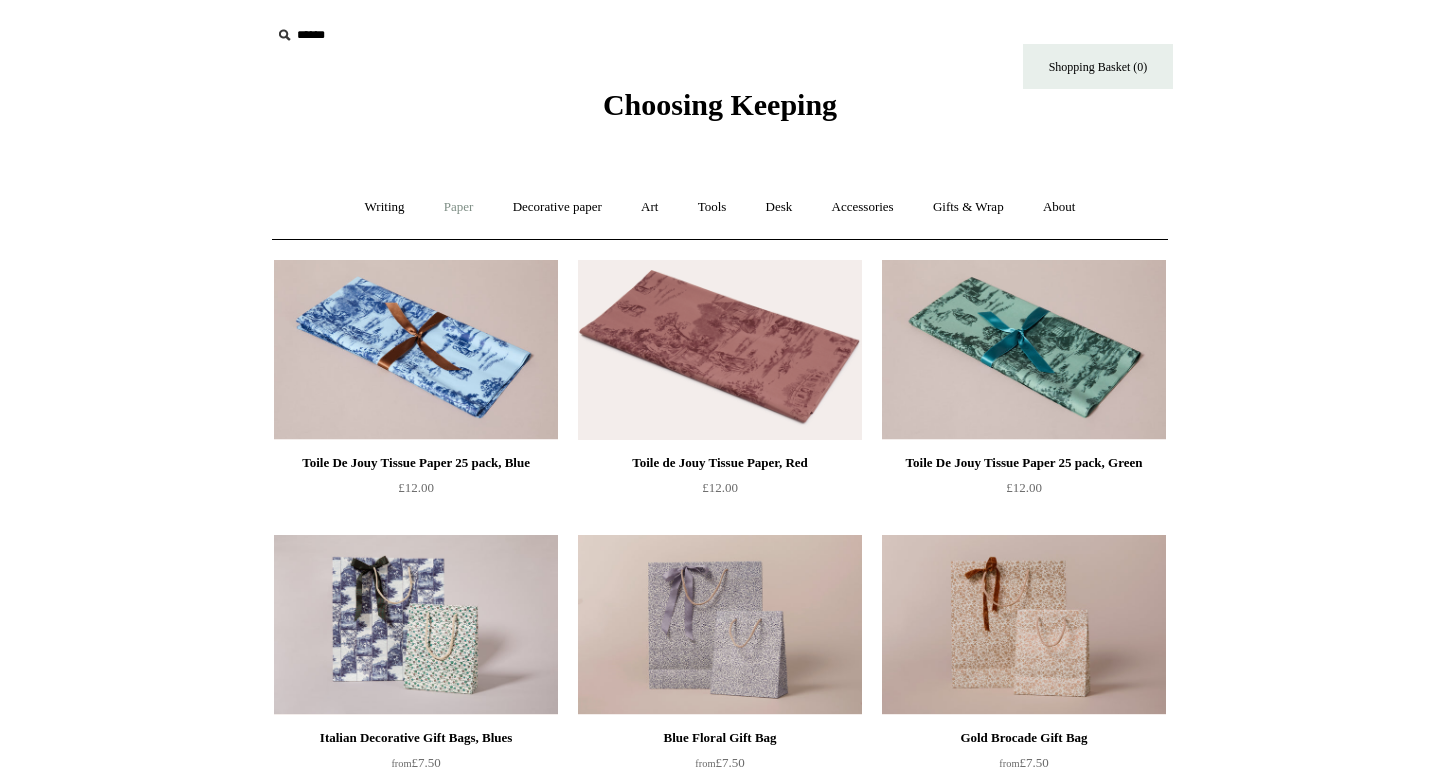 click on "Paper +" at bounding box center (459, 207) 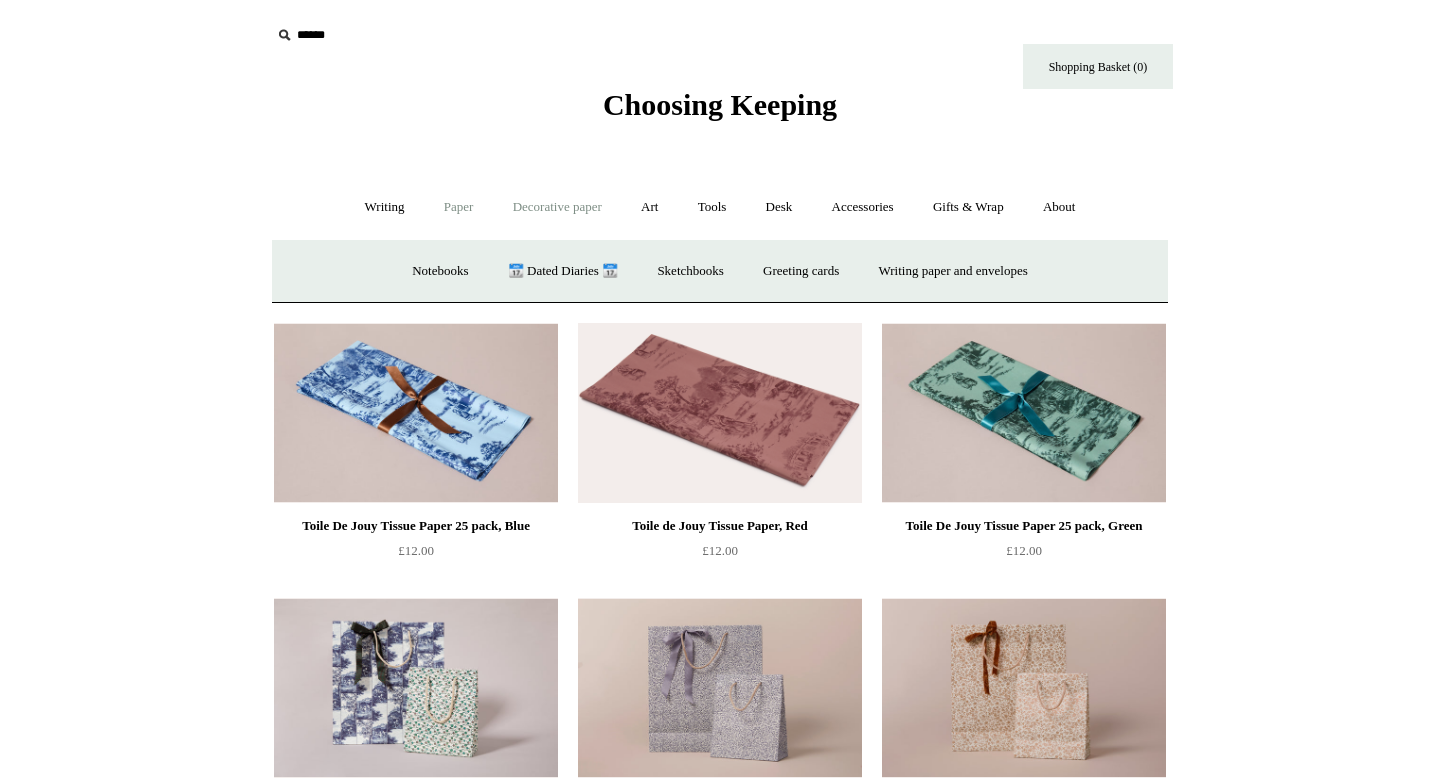 click on "Decorative paper +" at bounding box center (557, 207) 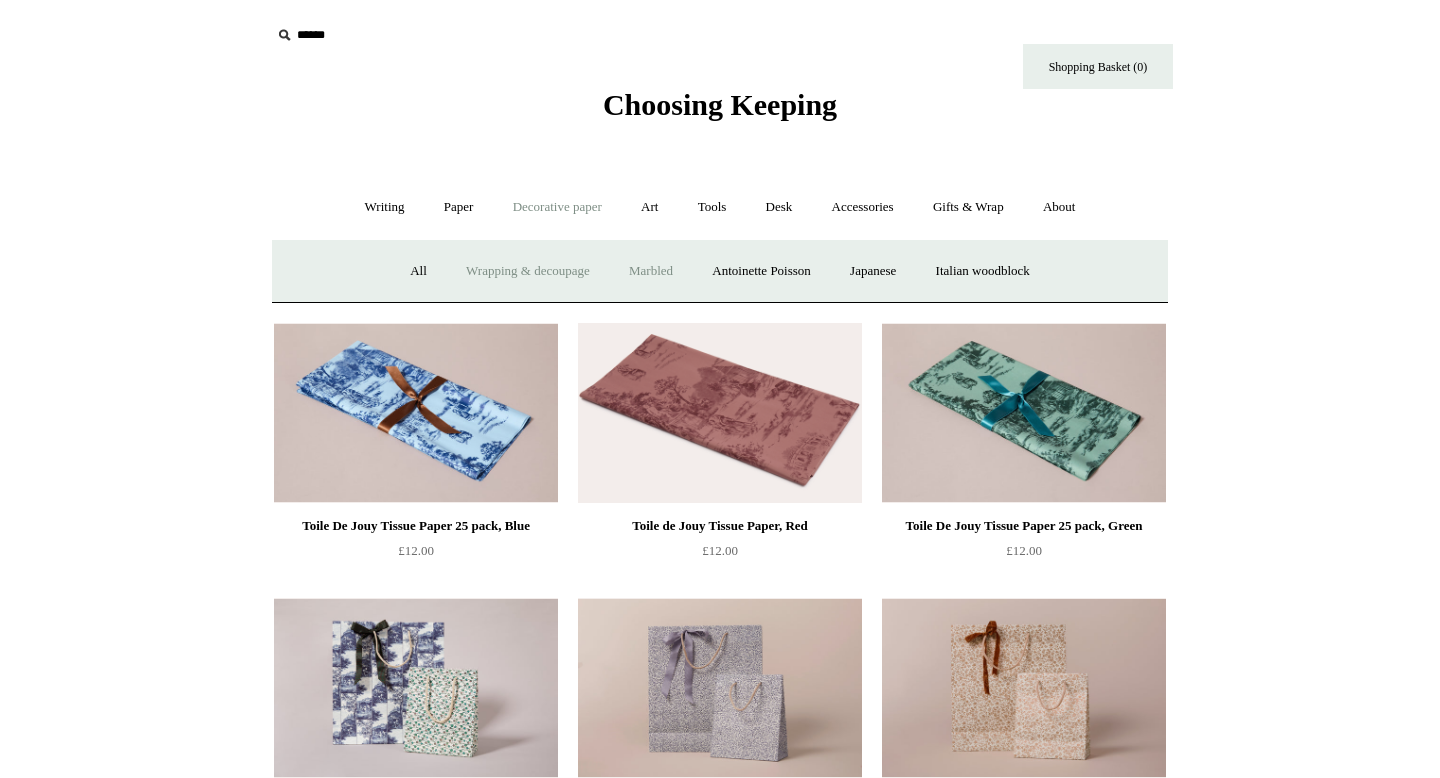click on "Marbled" at bounding box center [651, 271] 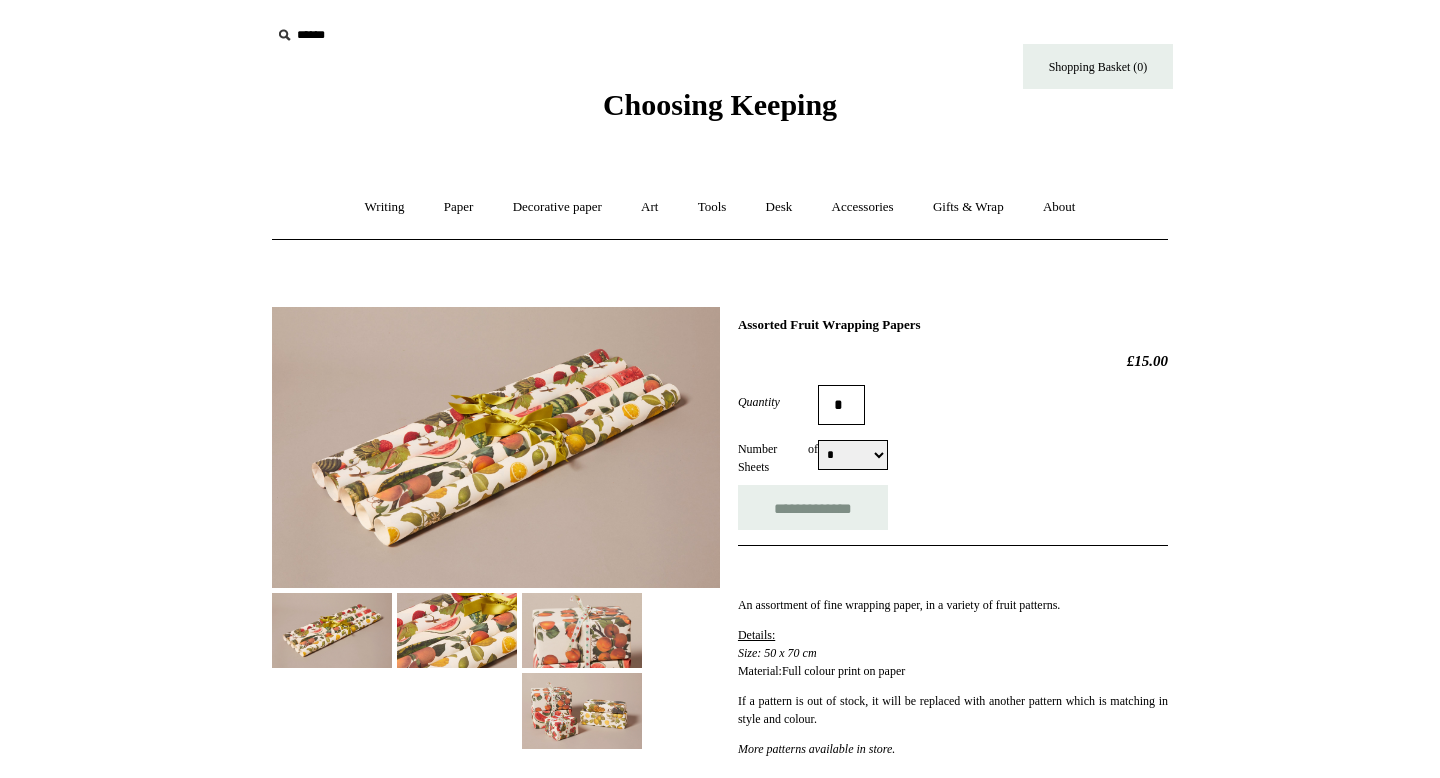 scroll, scrollTop: 0, scrollLeft: 0, axis: both 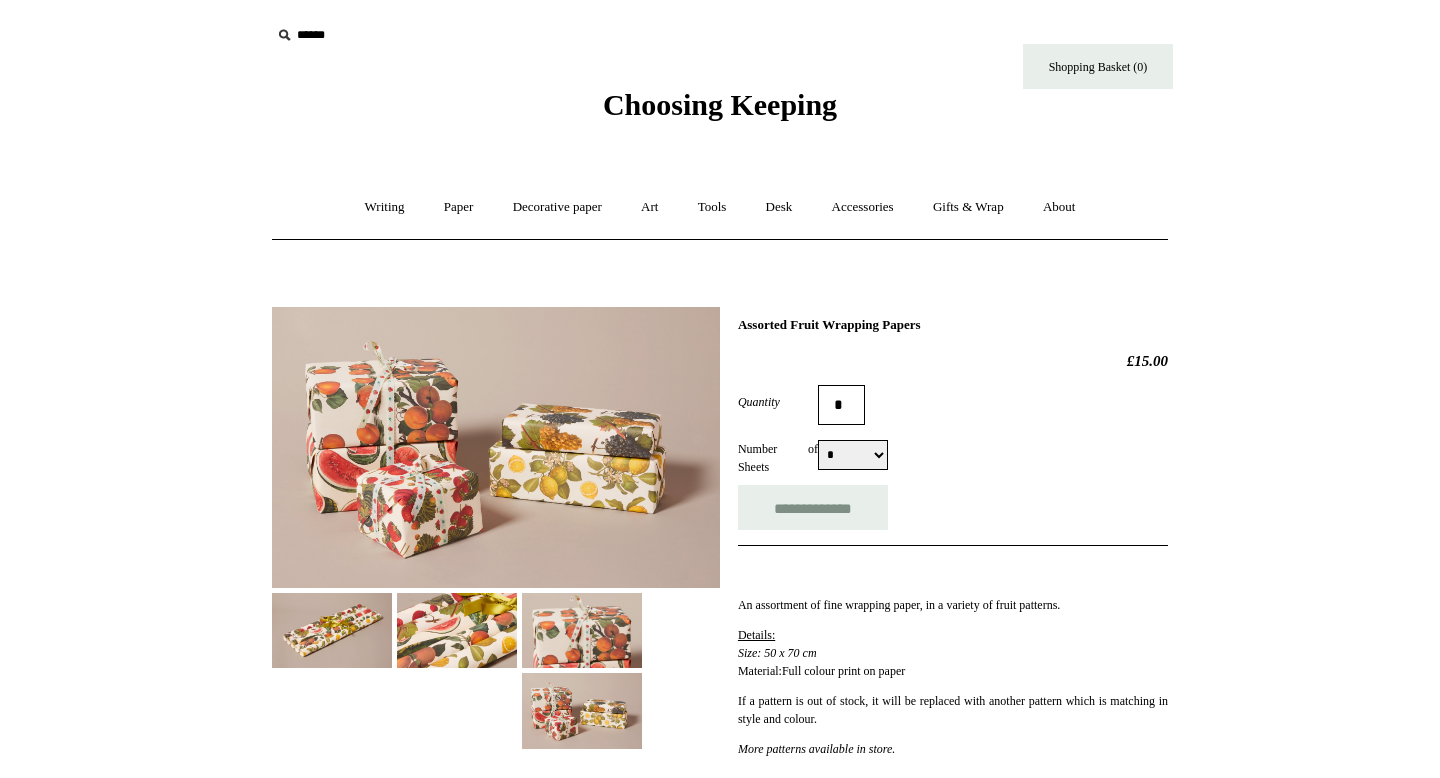 click at bounding box center (582, 630) 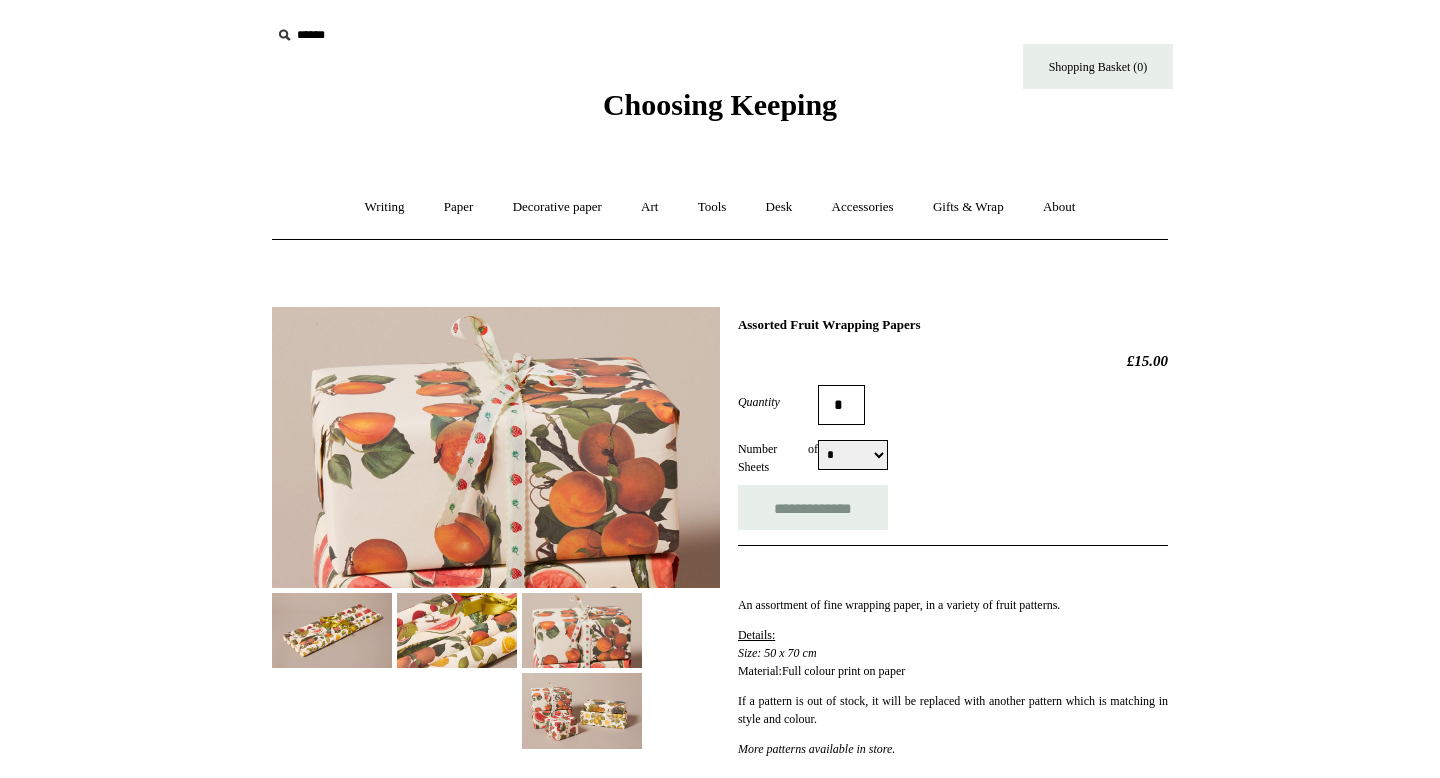 click at bounding box center (582, 710) 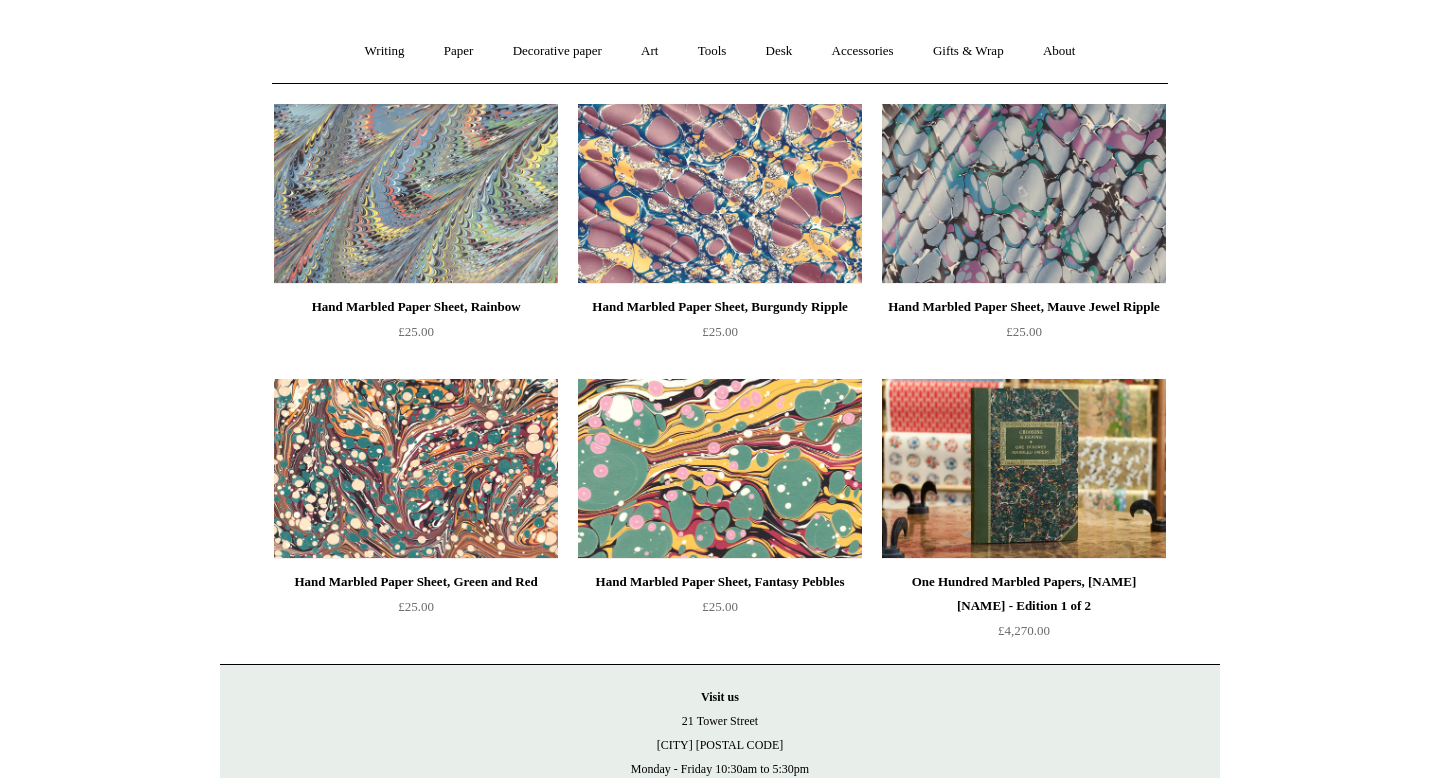scroll, scrollTop: 99, scrollLeft: 0, axis: vertical 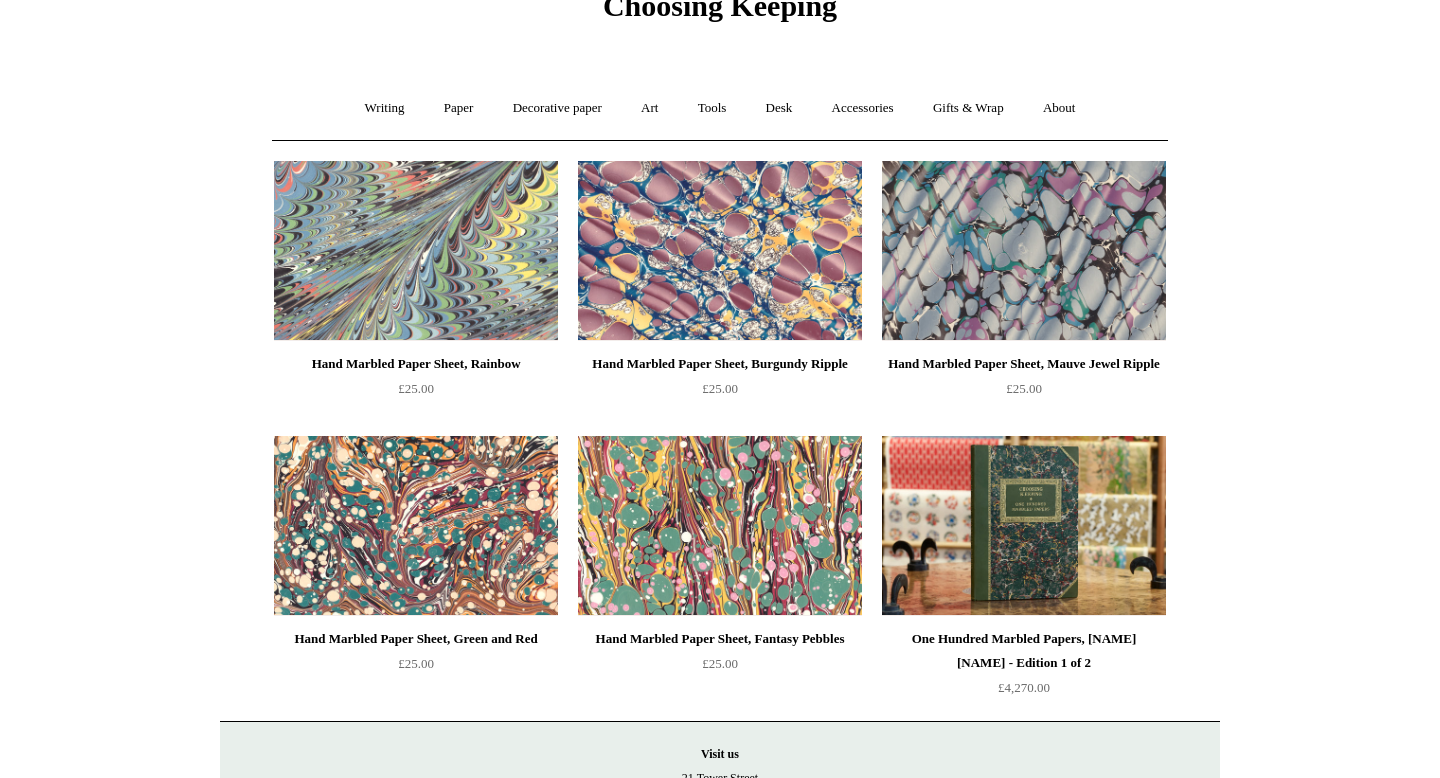 click at bounding box center [416, 251] 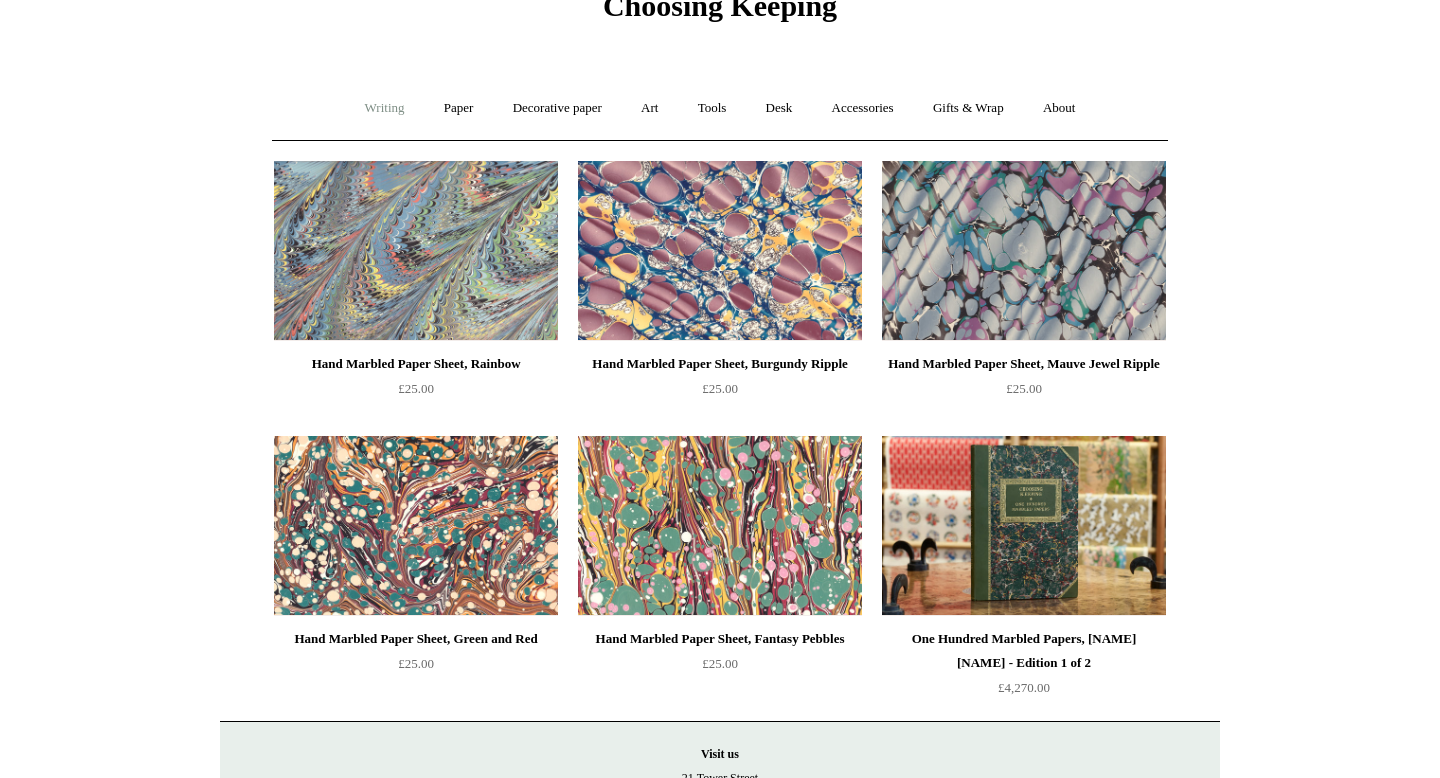 click on "Writing +" at bounding box center [385, 108] 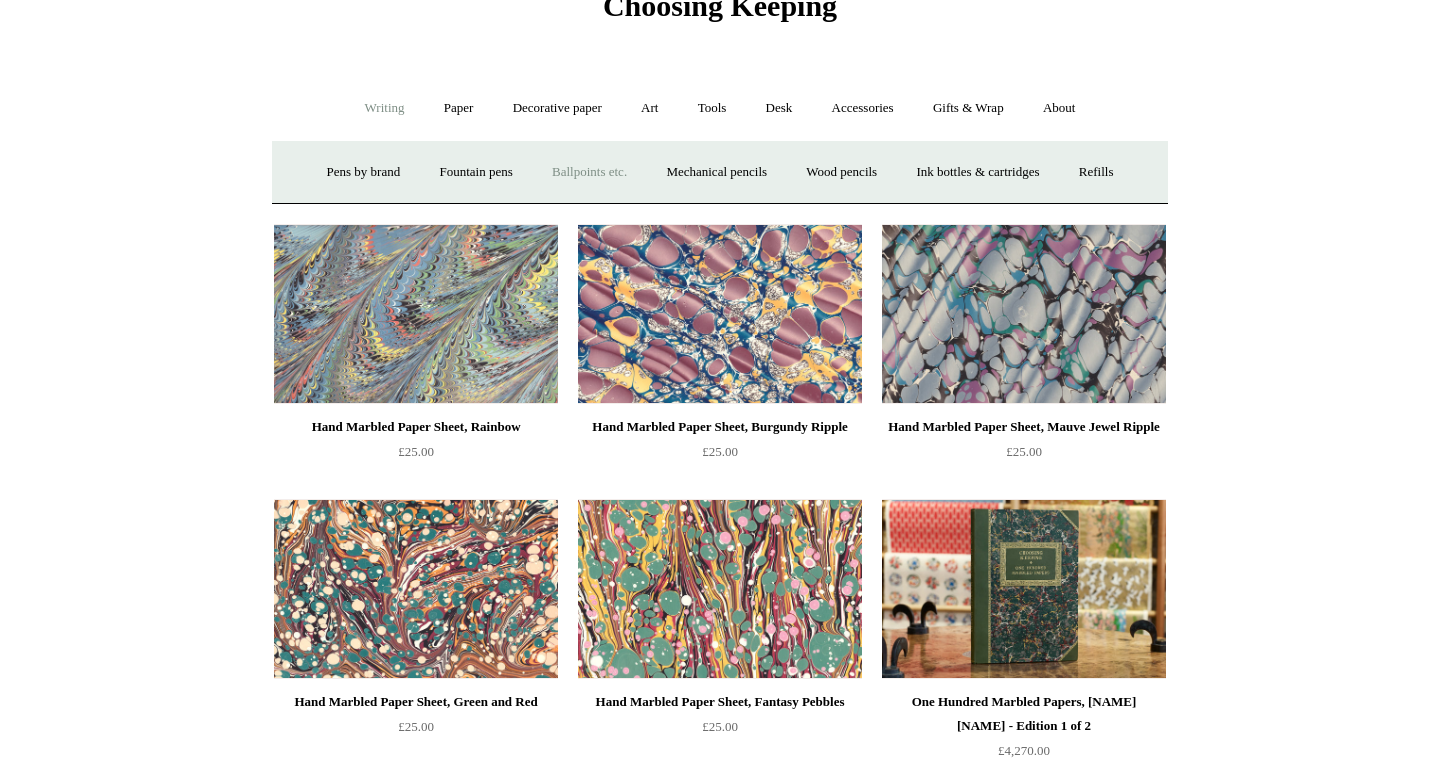 click on "Ballpoints etc. +" at bounding box center (589, 172) 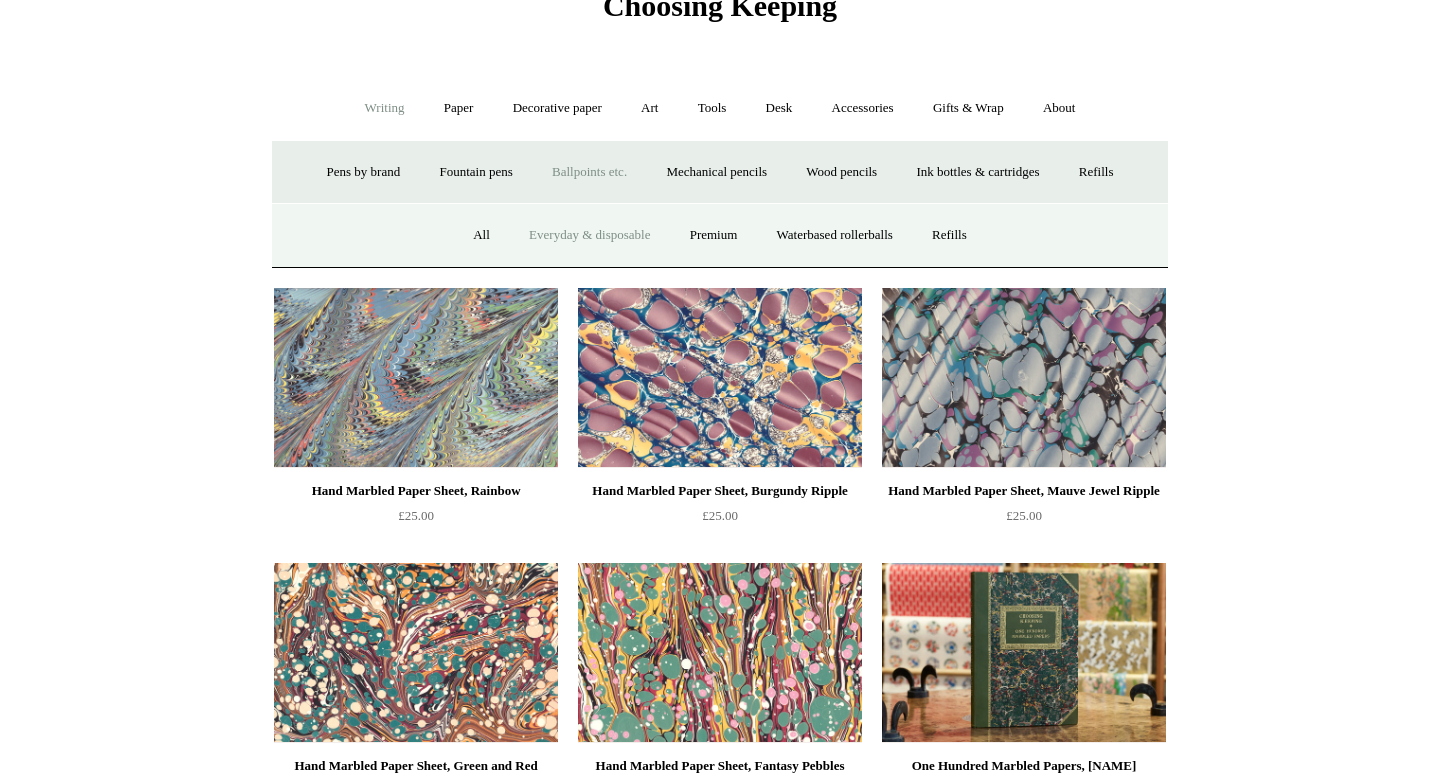click on "Everyday & disposable" at bounding box center [589, 235] 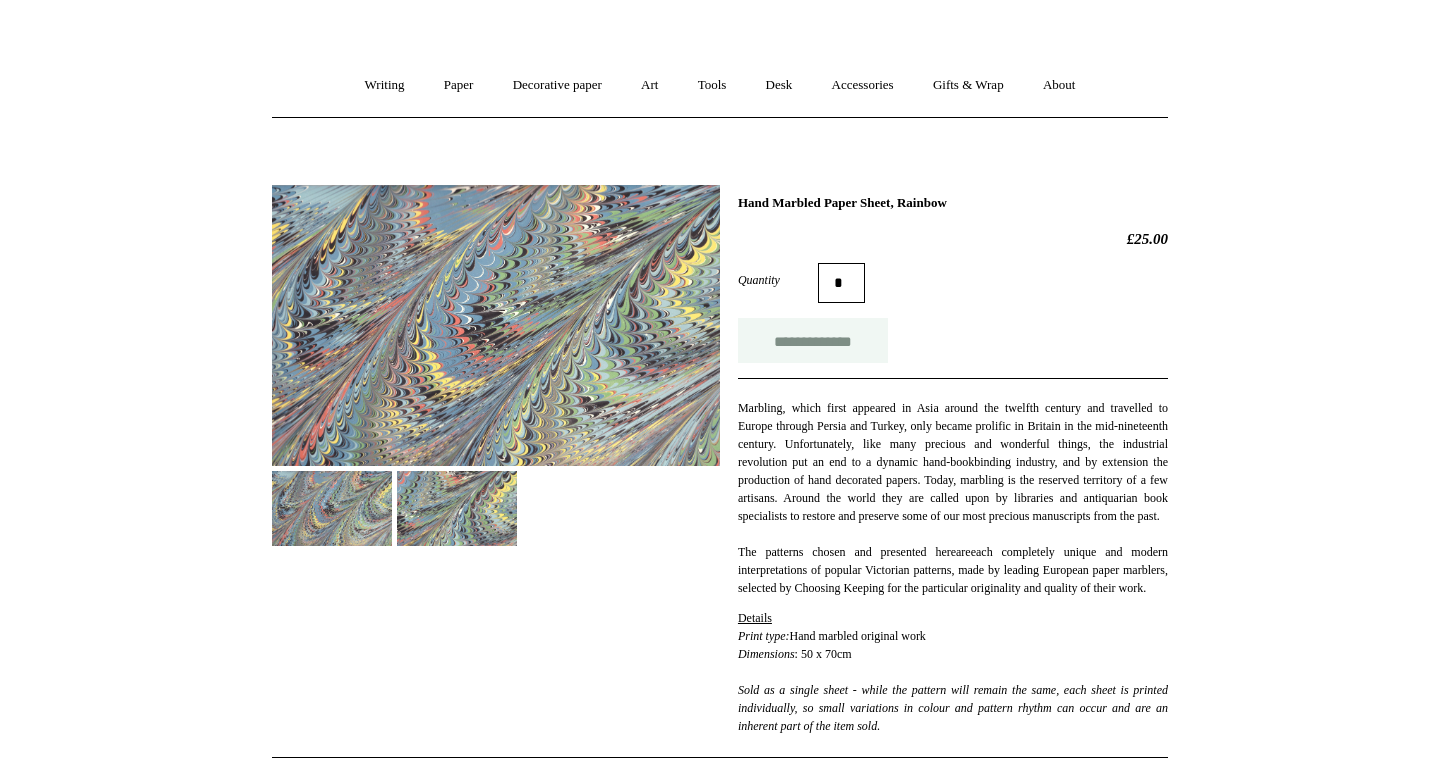 scroll, scrollTop: 125, scrollLeft: 0, axis: vertical 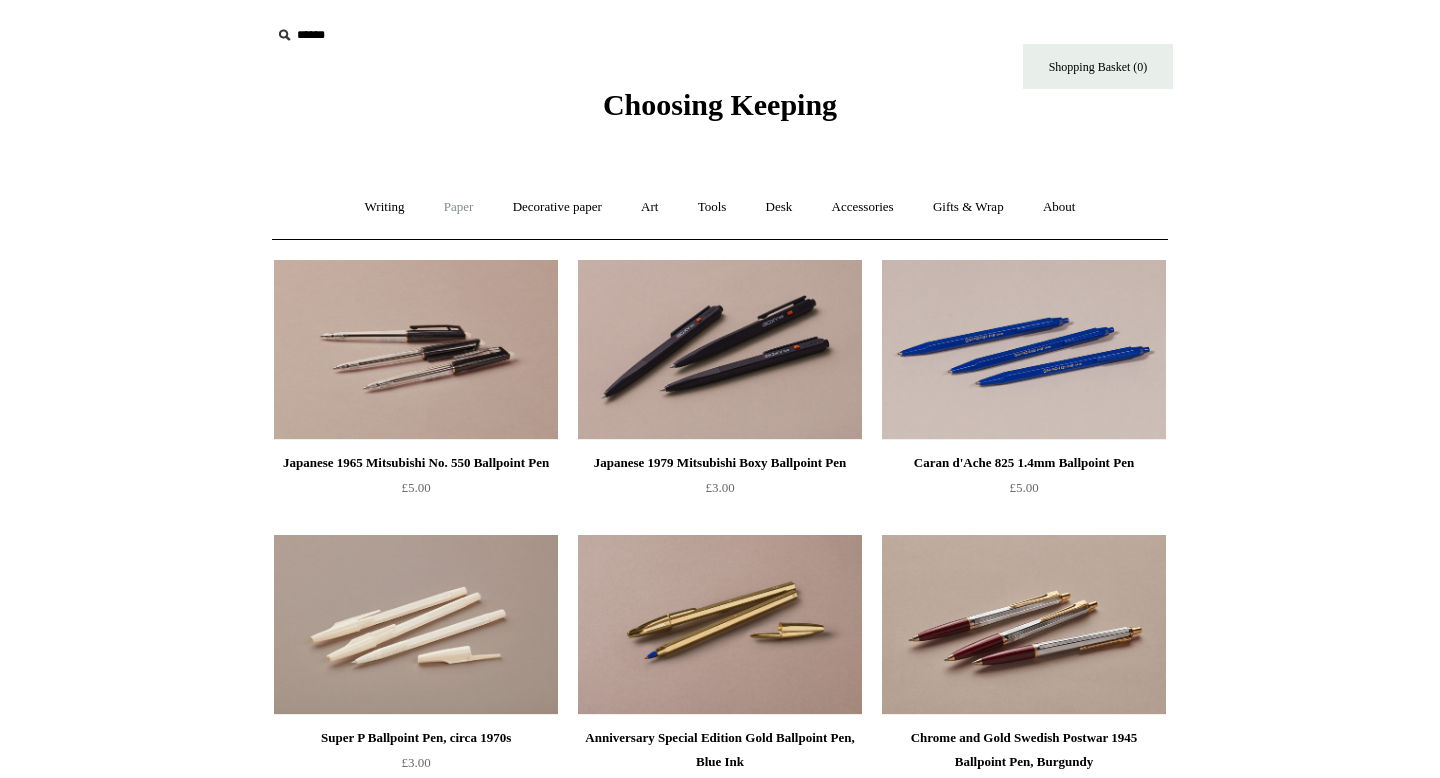 click on "Paper +" at bounding box center [459, 207] 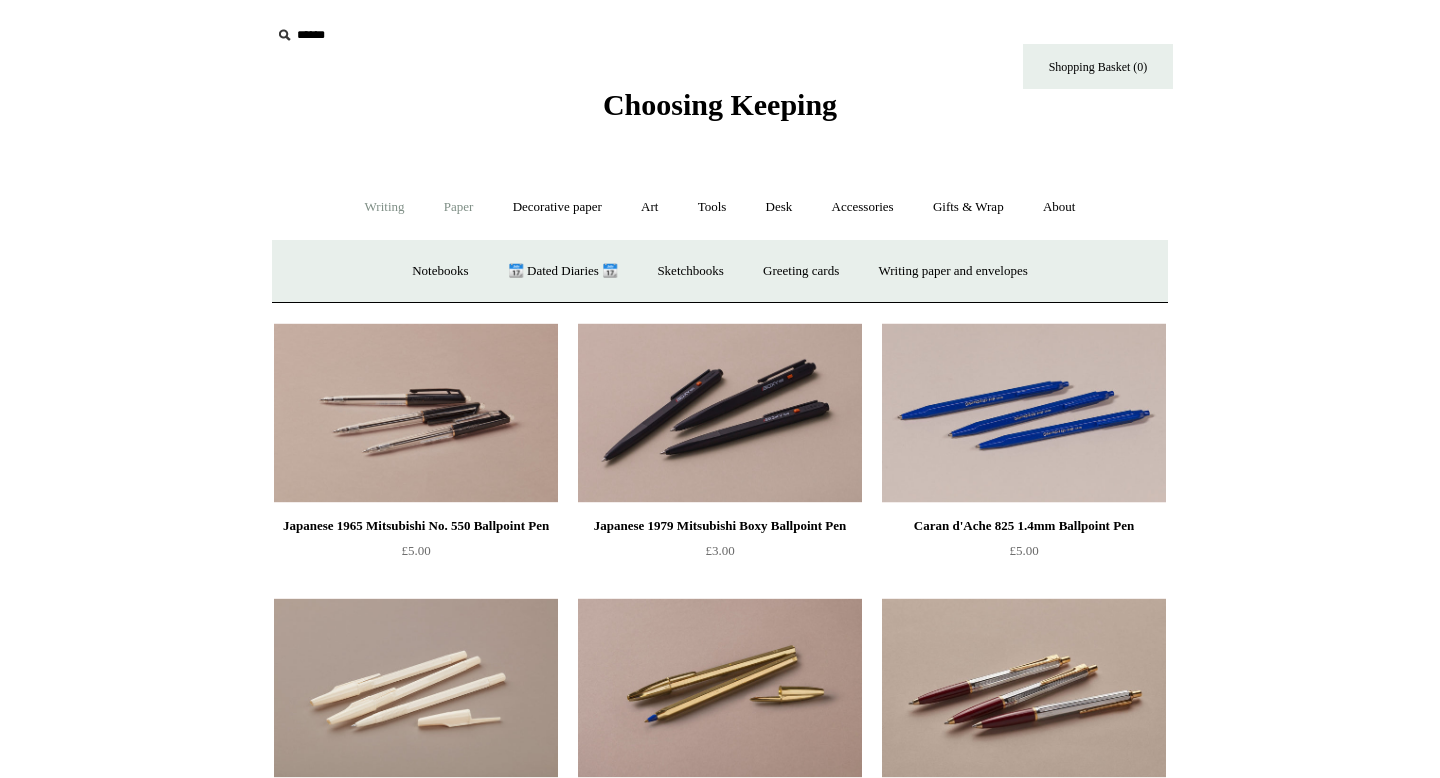 click on "Writing +" at bounding box center [385, 207] 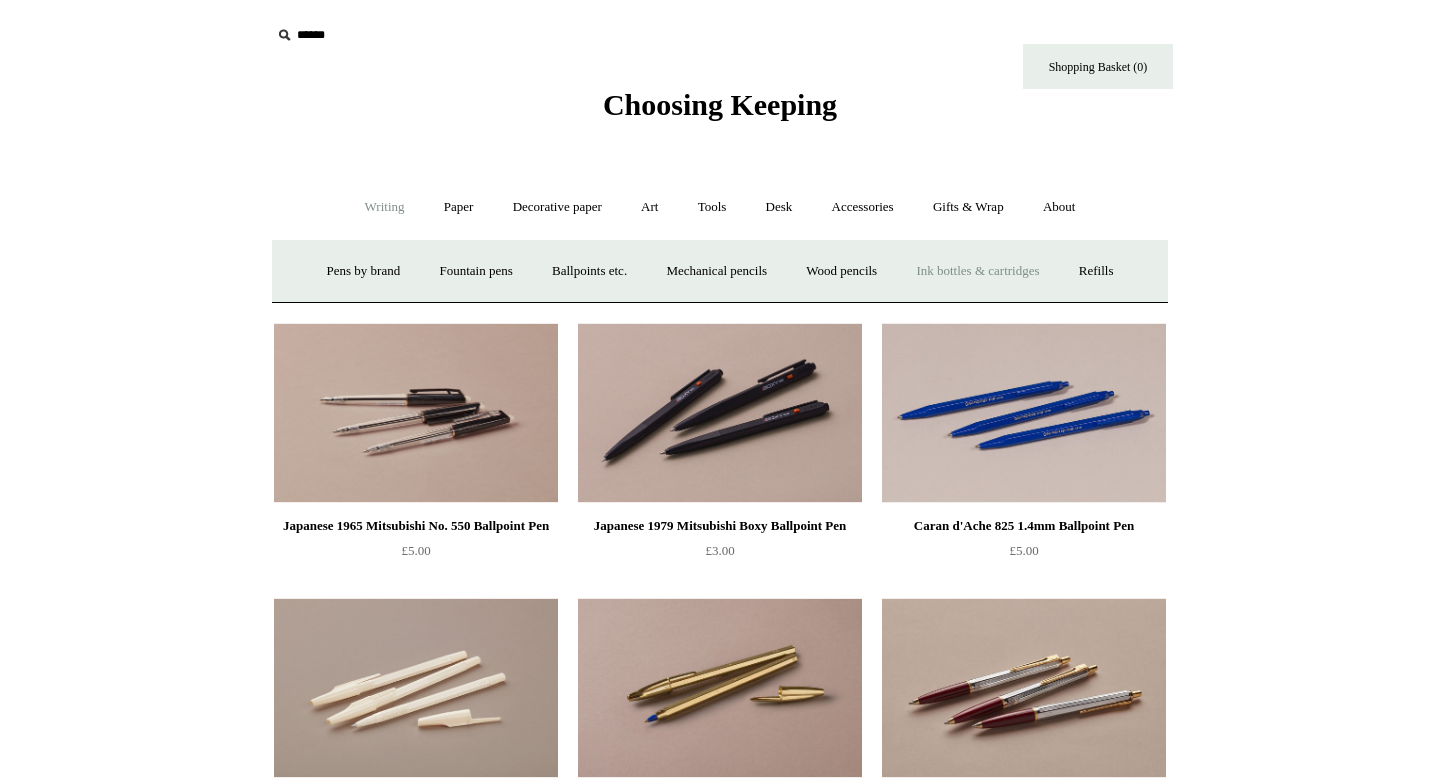 click on "Ink bottles & cartridges +" at bounding box center (977, 271) 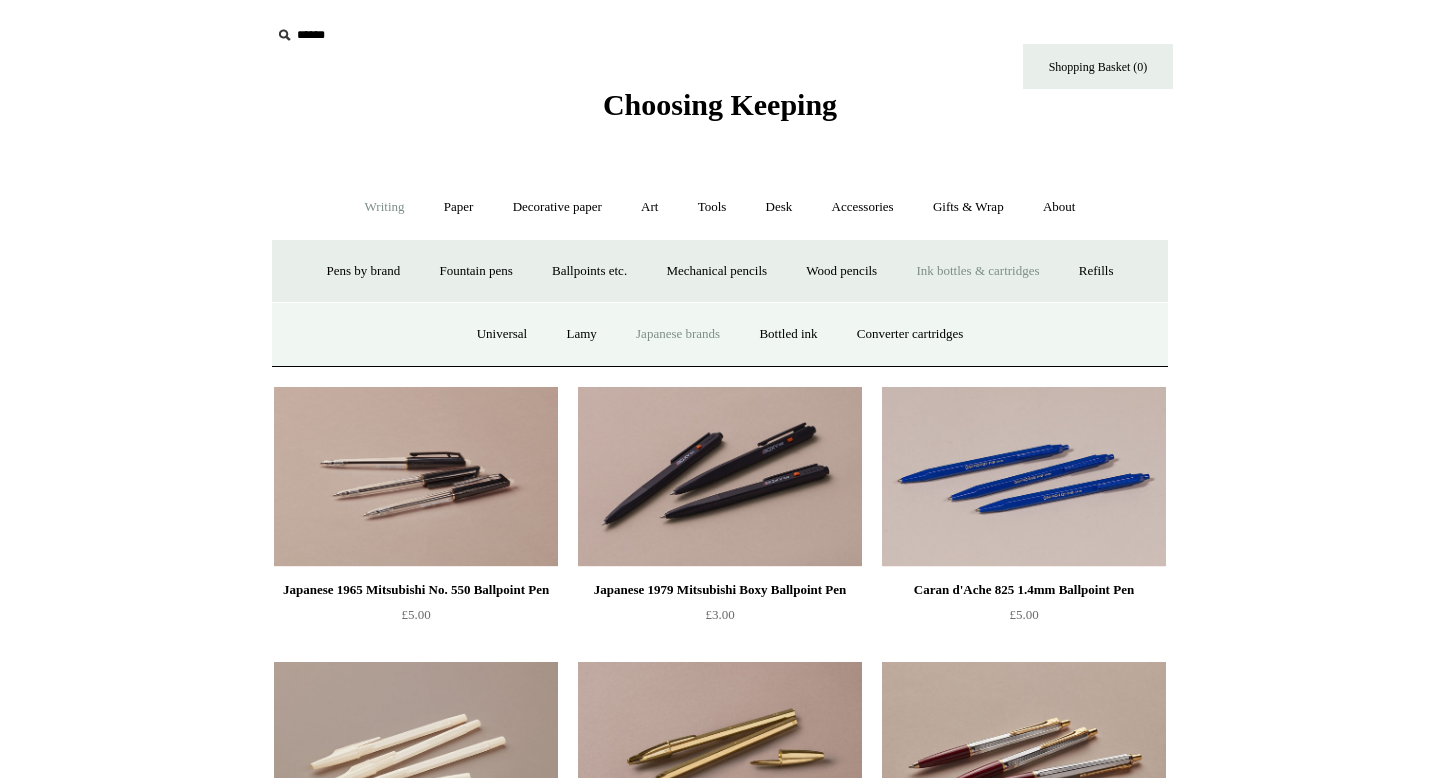 click on "Japanese brands" at bounding box center [678, 334] 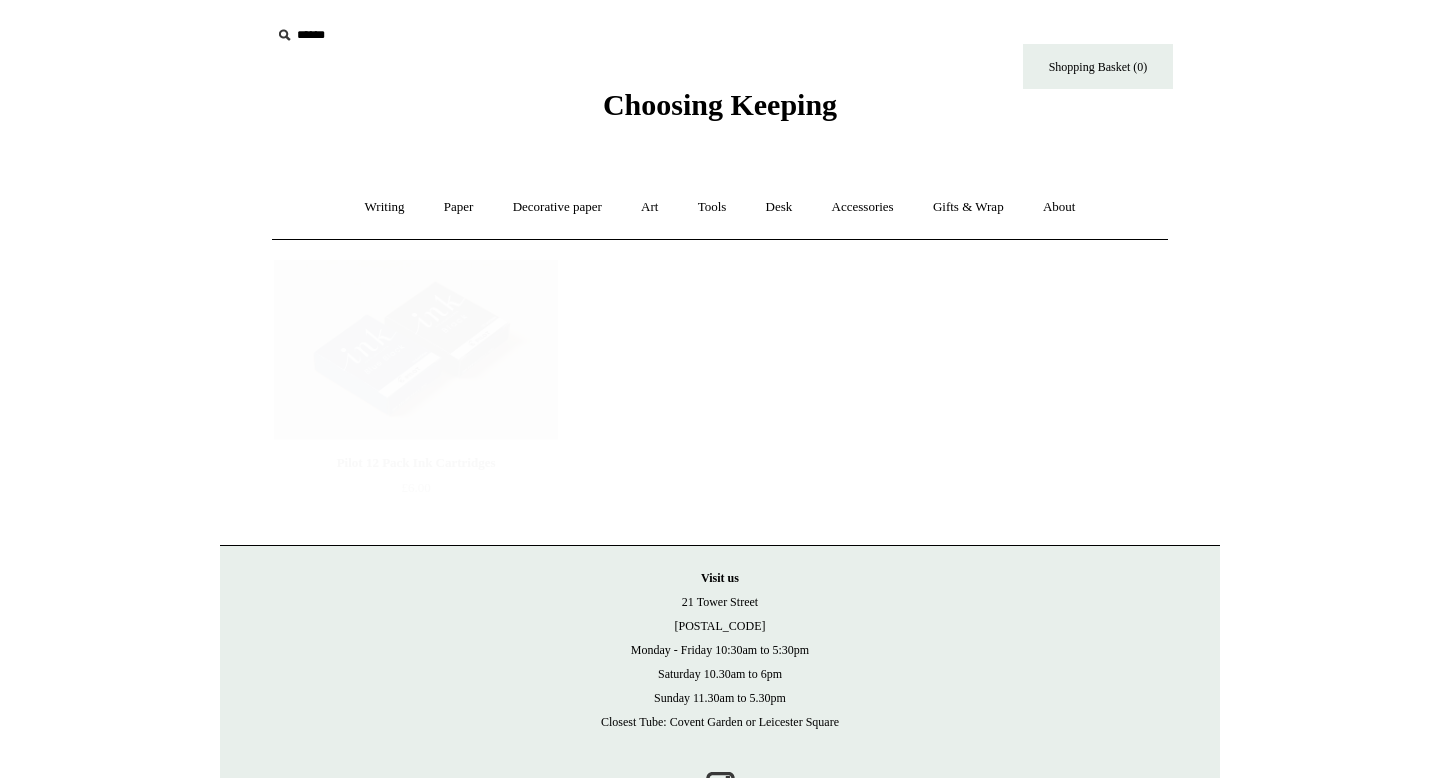 scroll, scrollTop: 0, scrollLeft: 0, axis: both 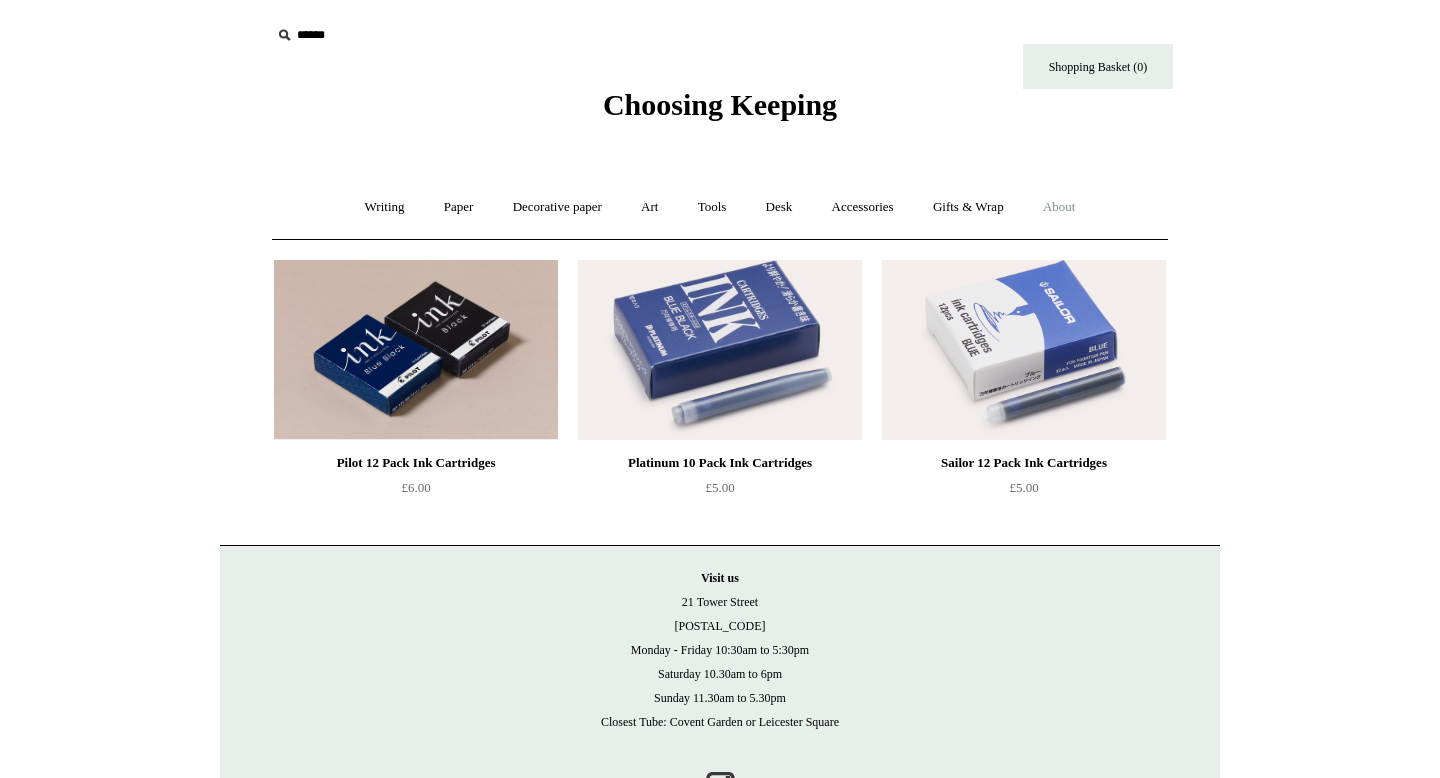 click on "About +" at bounding box center (1059, 207) 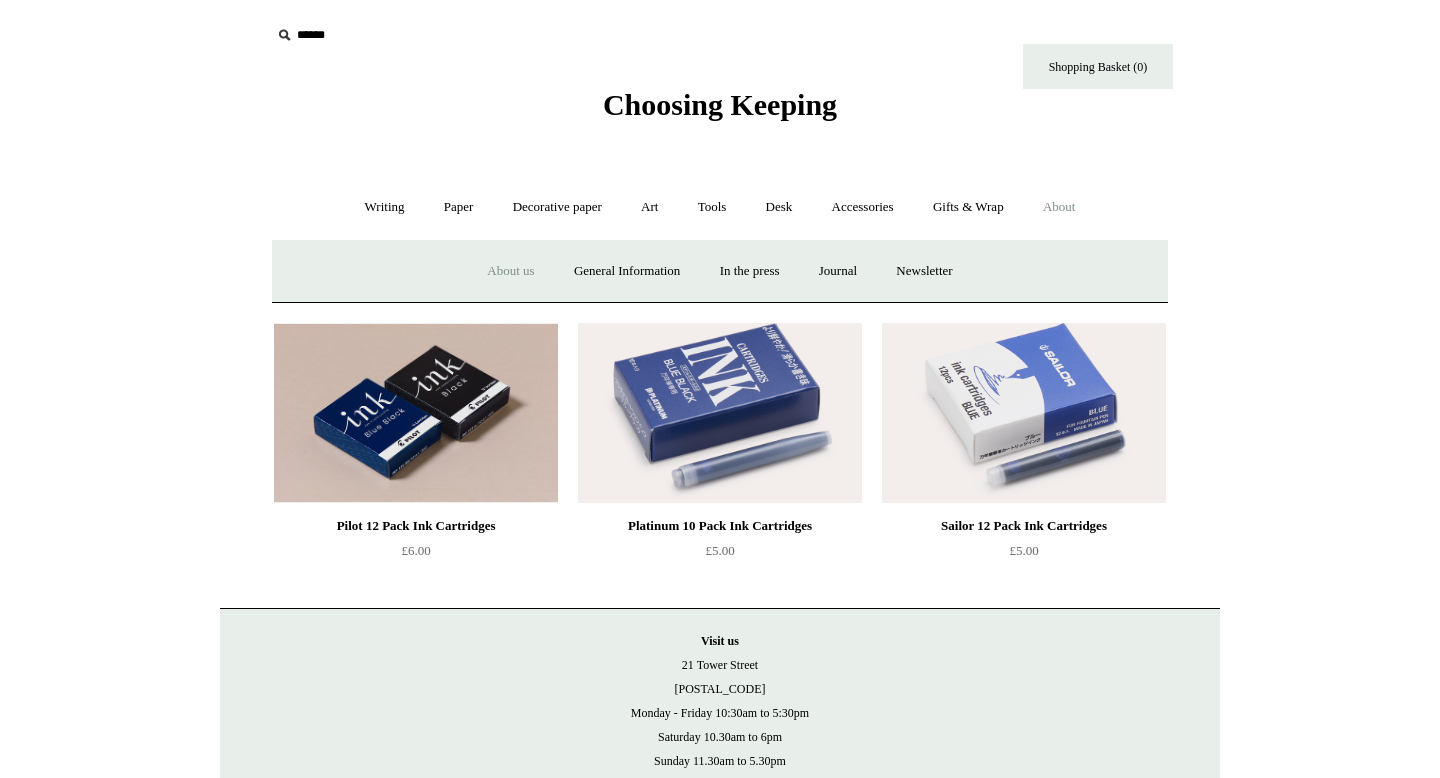 click on "About us" at bounding box center [510, 271] 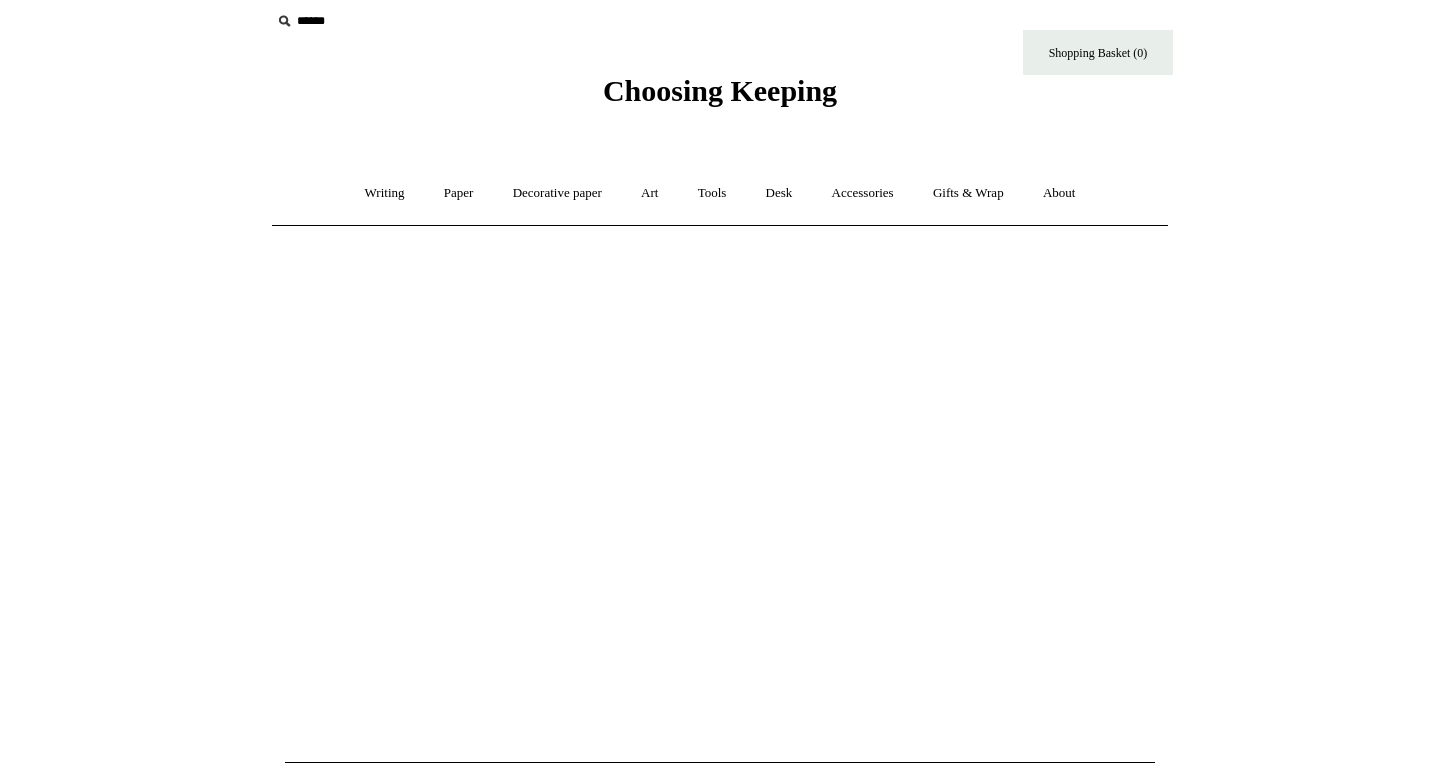 scroll, scrollTop: 7, scrollLeft: 0, axis: vertical 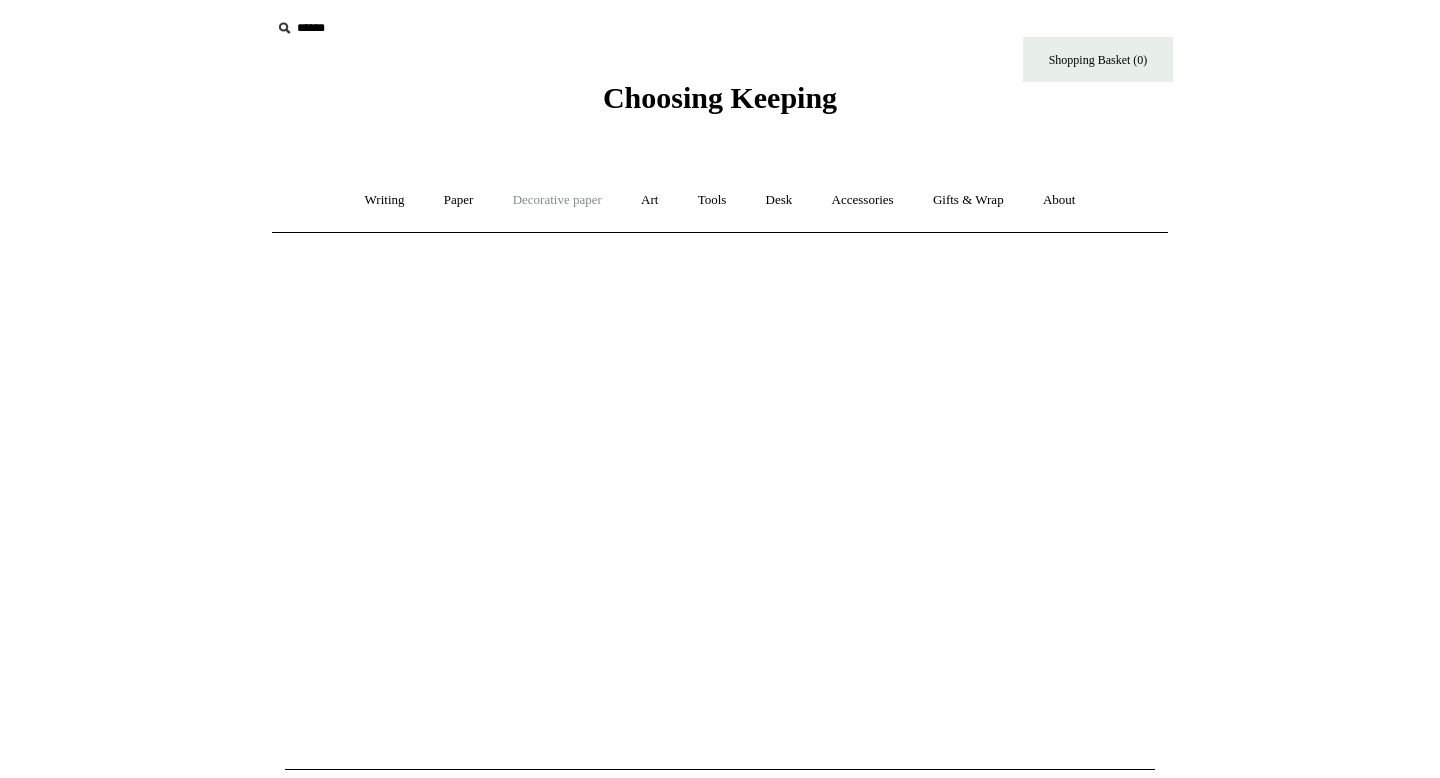 click on "Decorative paper +" at bounding box center [557, 200] 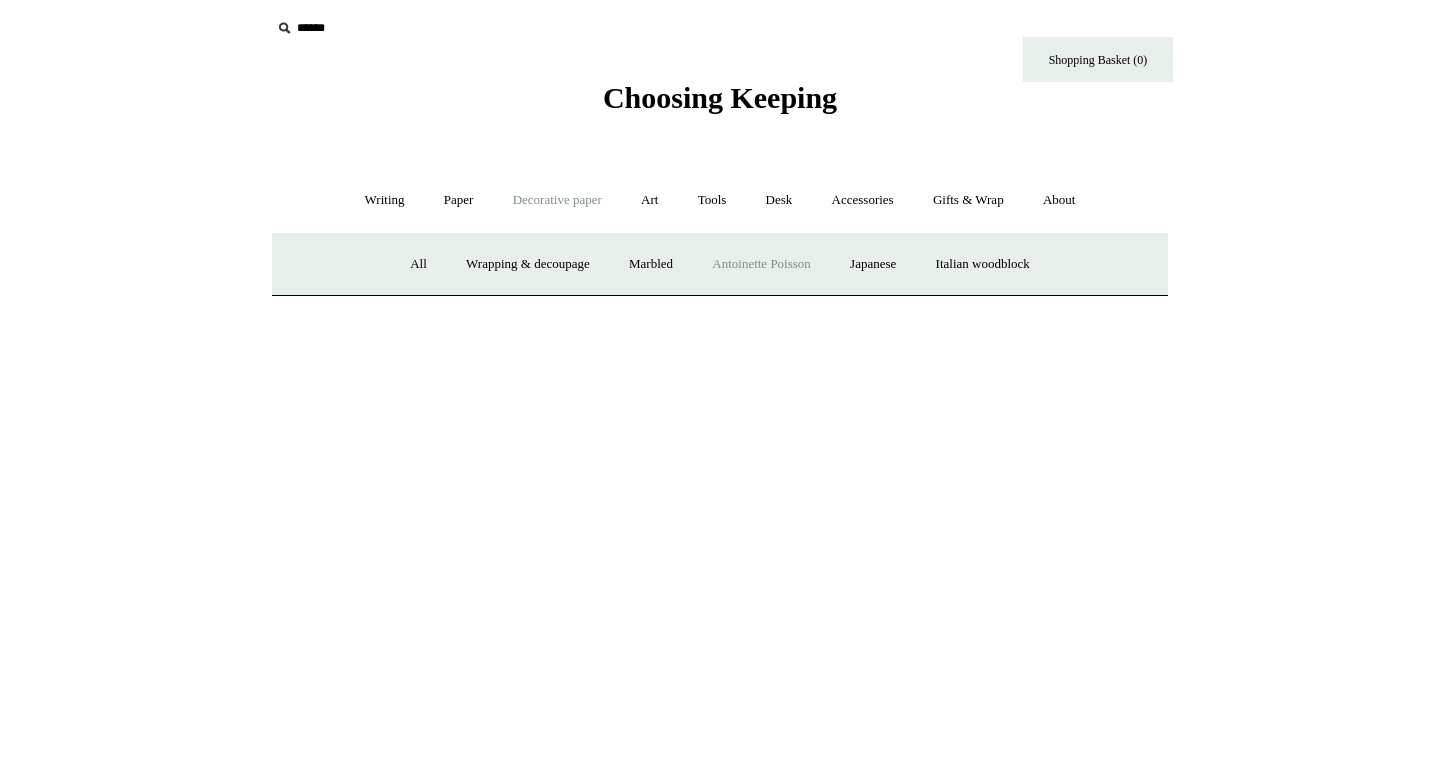 click on "Antoinette Poisson" at bounding box center [761, 264] 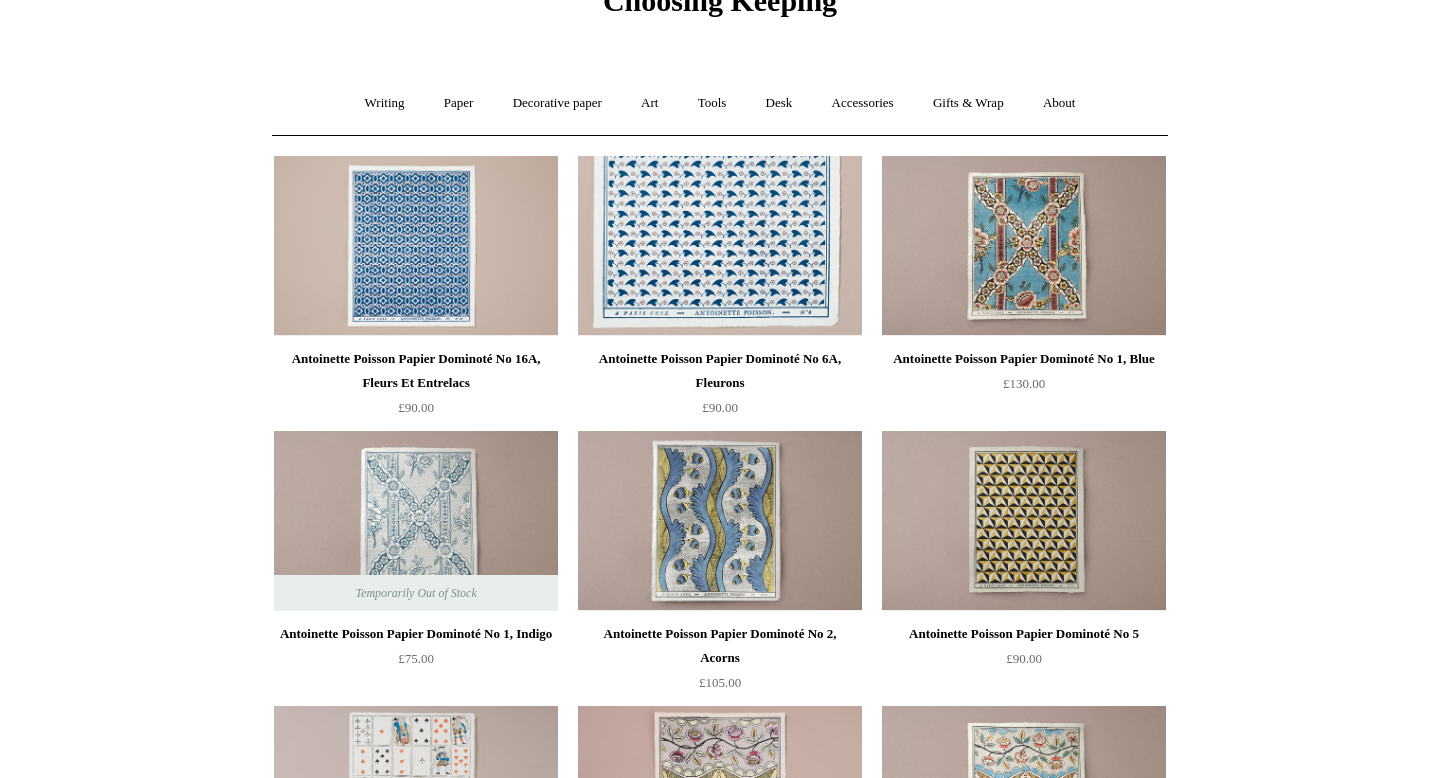 scroll, scrollTop: 29, scrollLeft: 0, axis: vertical 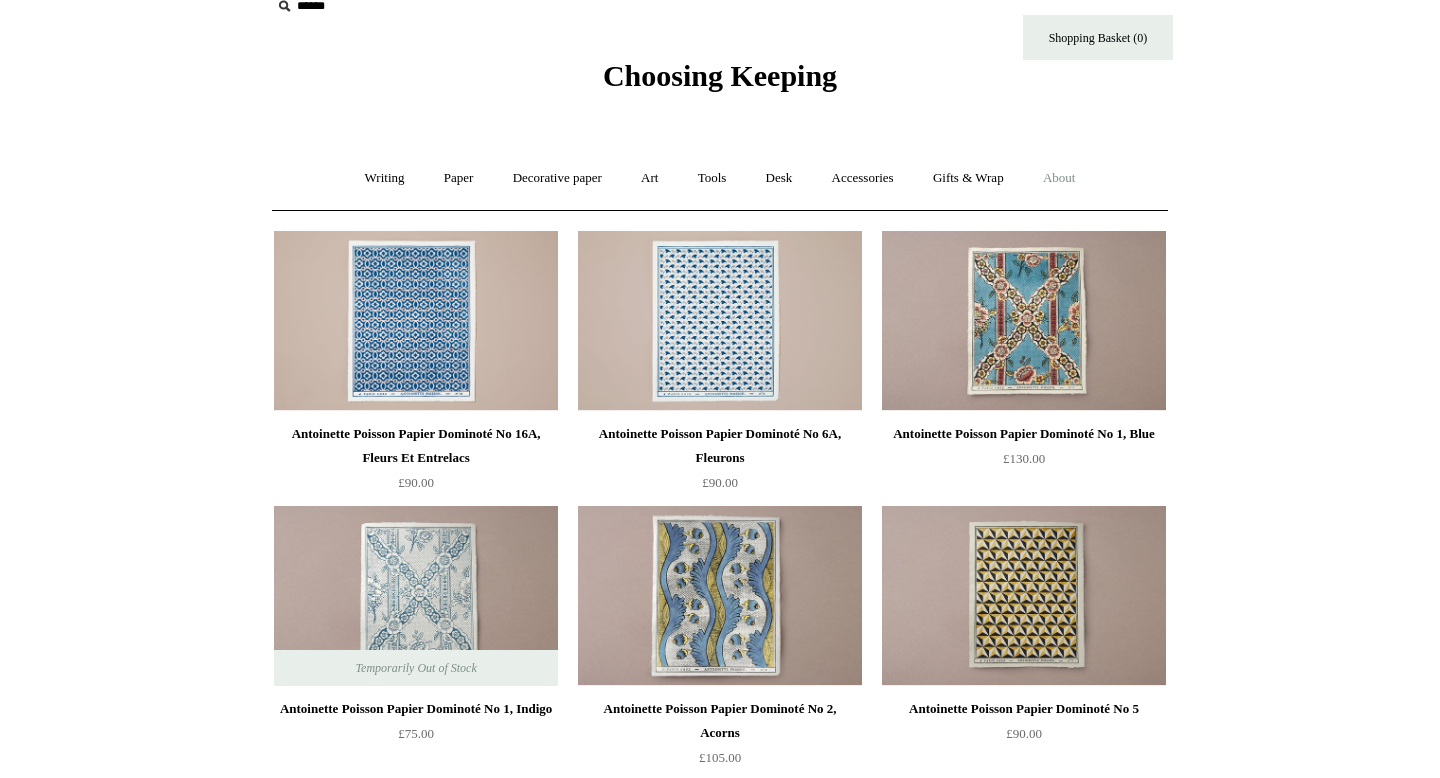 click on "About +" at bounding box center (1059, 178) 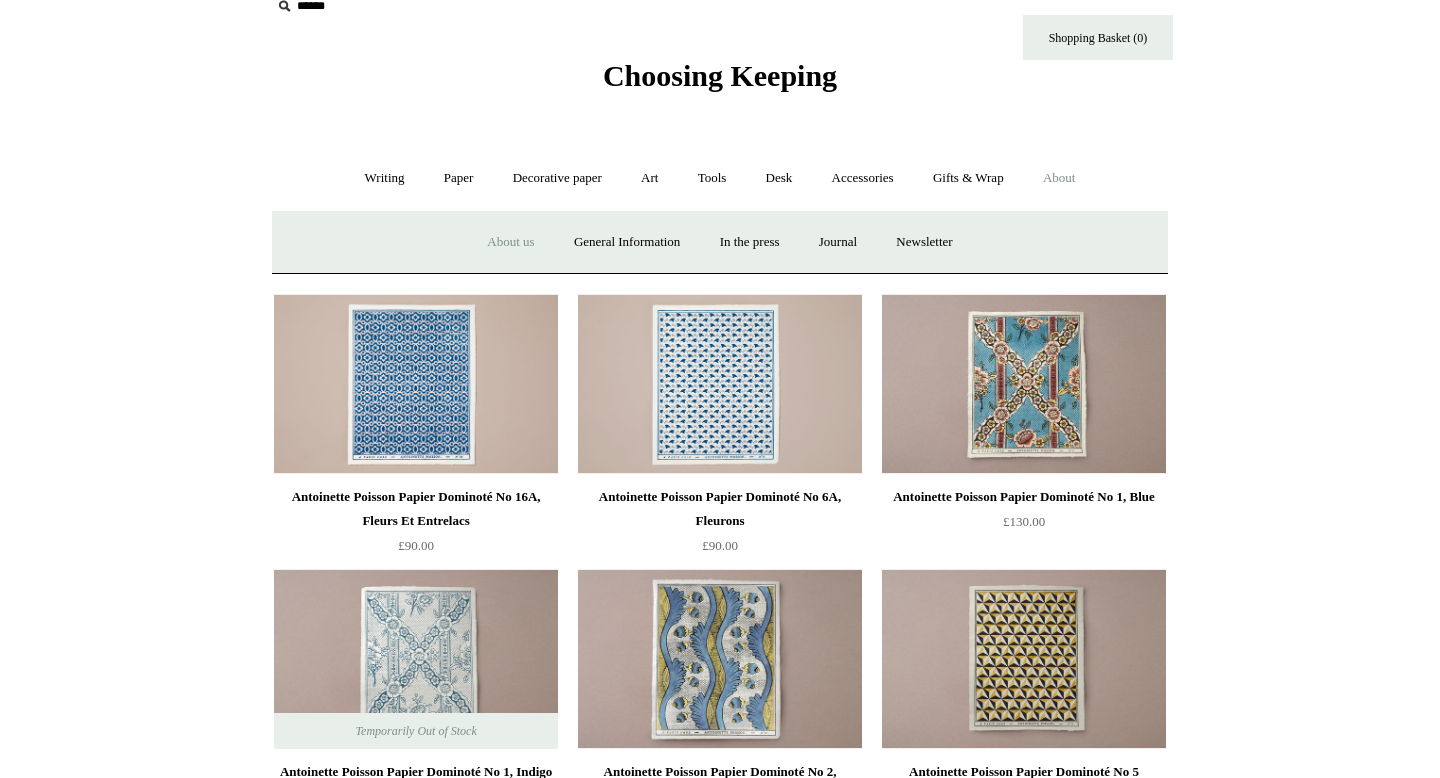 click on "About us" at bounding box center [510, 242] 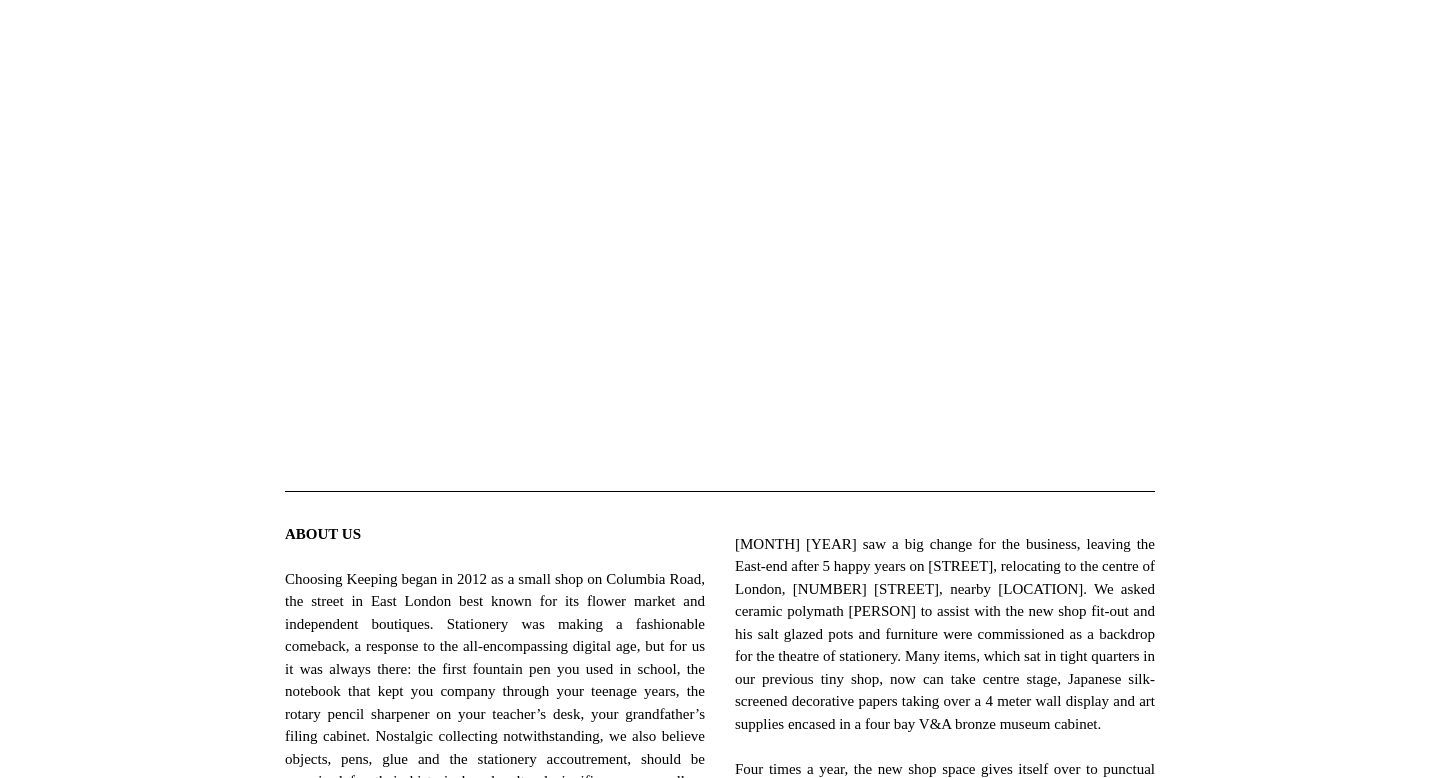 scroll, scrollTop: 0, scrollLeft: 0, axis: both 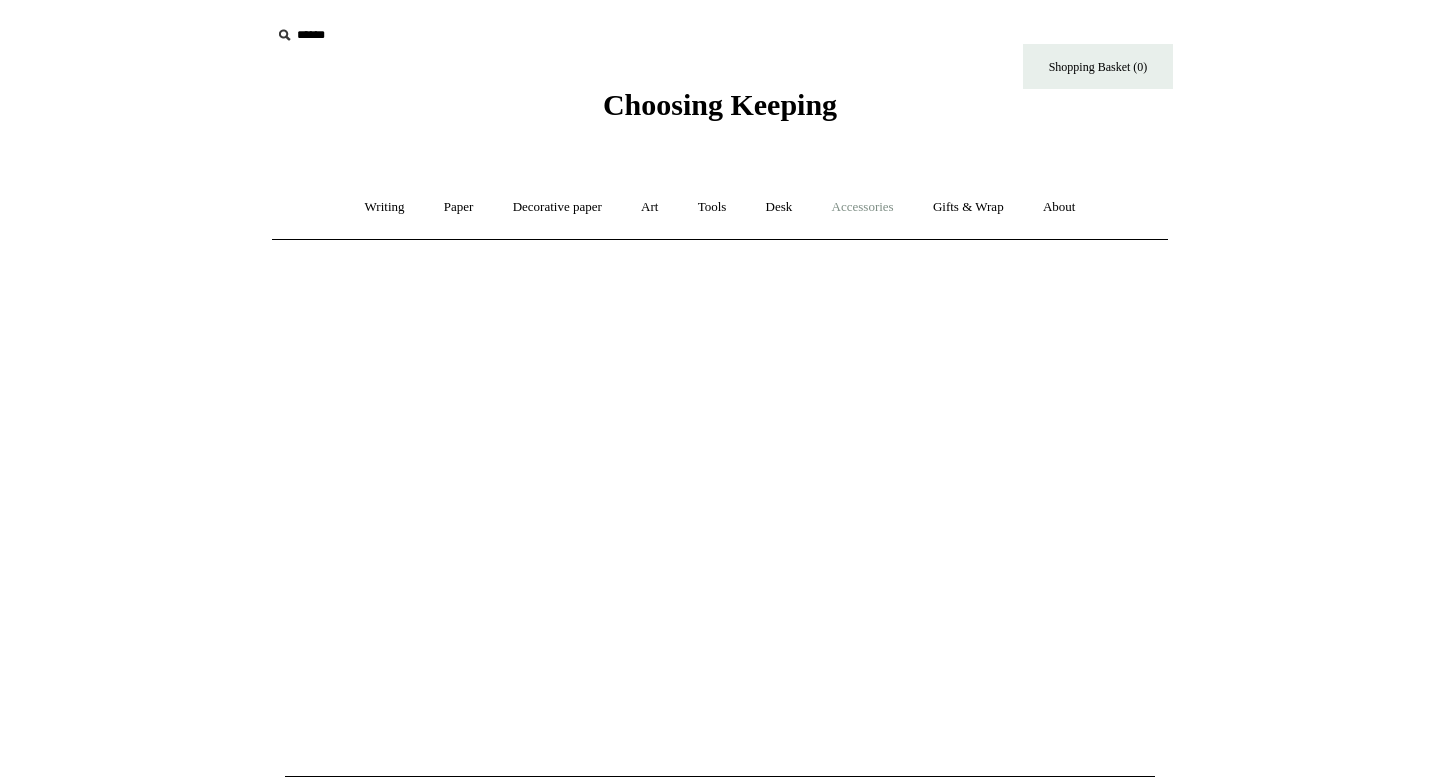 click on "Accessories +" at bounding box center (863, 207) 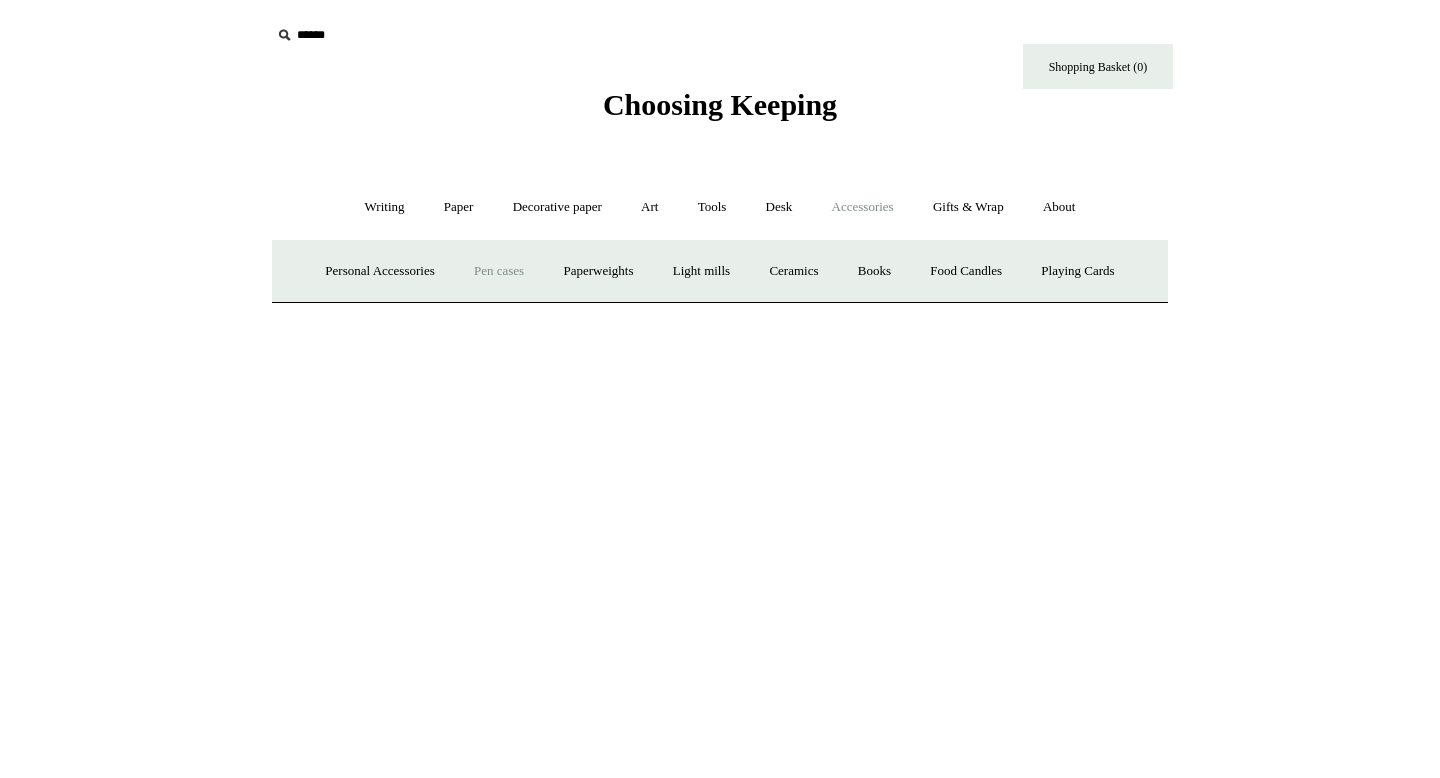click on "Pen cases" at bounding box center (499, 271) 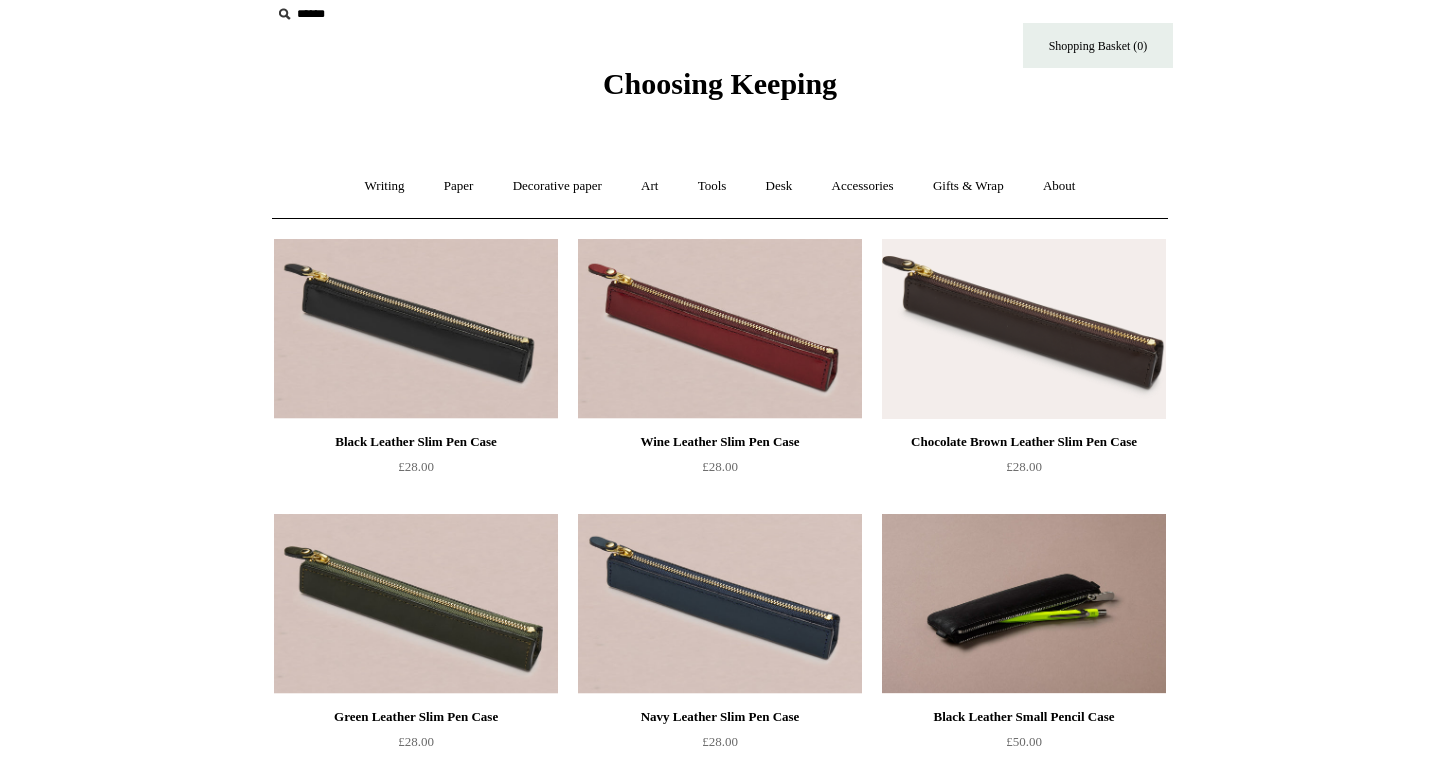 scroll, scrollTop: 0, scrollLeft: 0, axis: both 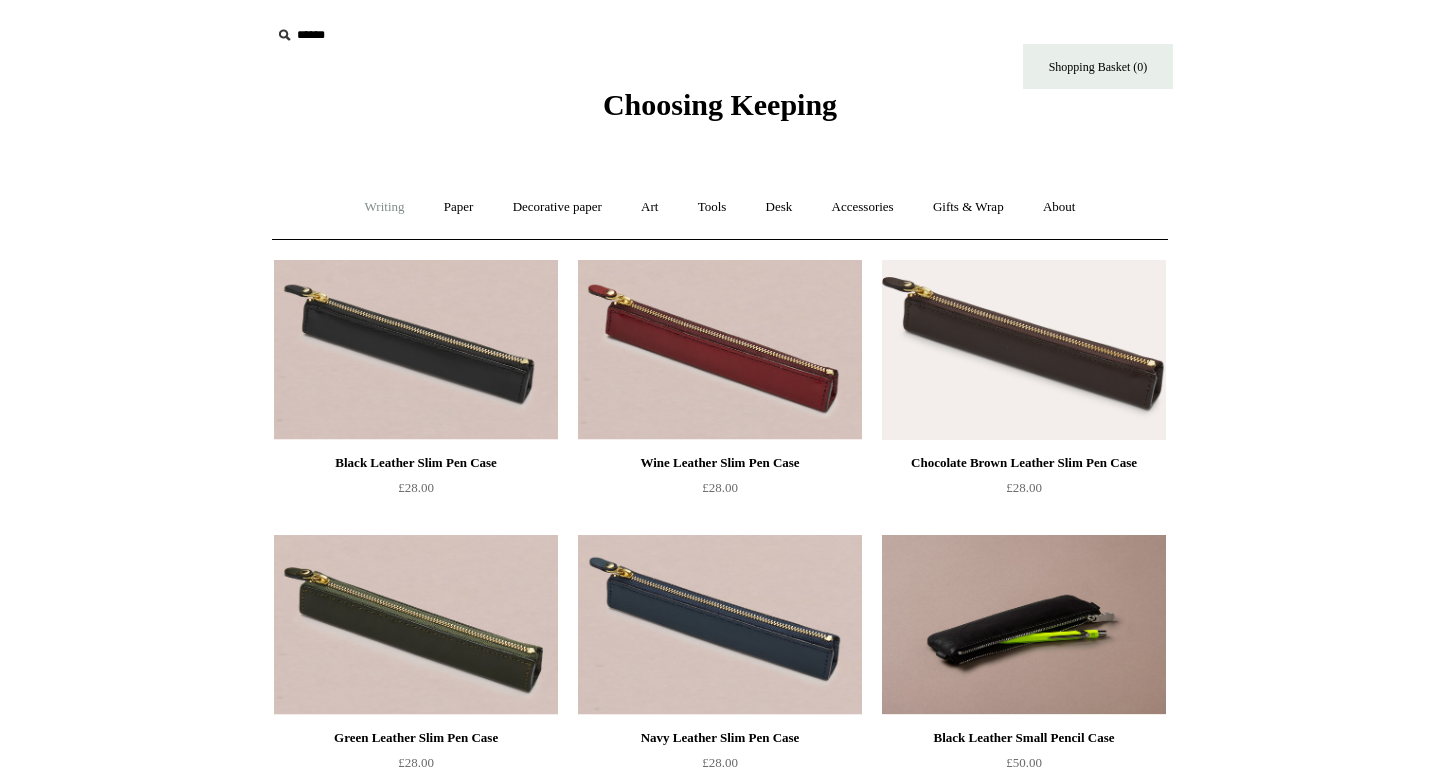 click on "Writing +" at bounding box center [385, 207] 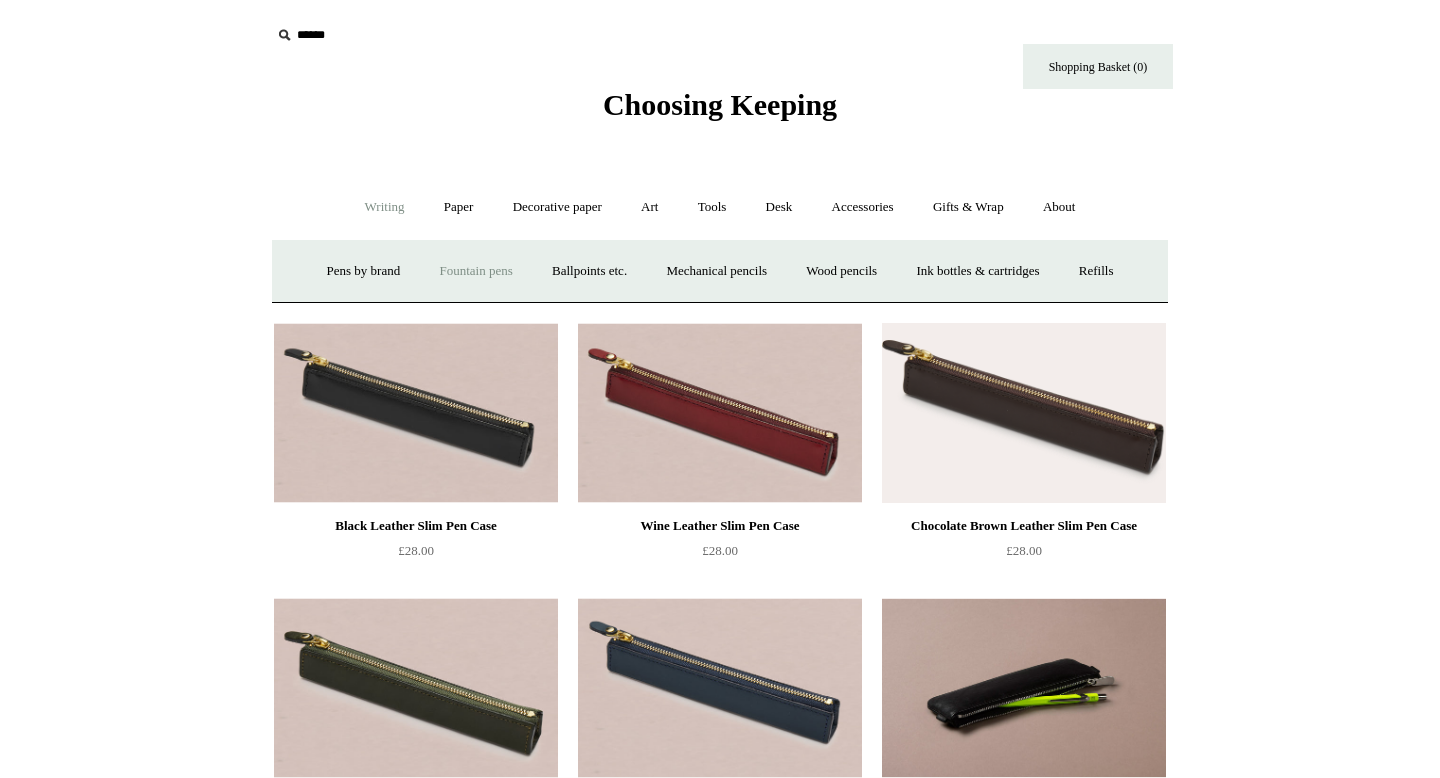 click on "Fountain pens +" at bounding box center [475, 271] 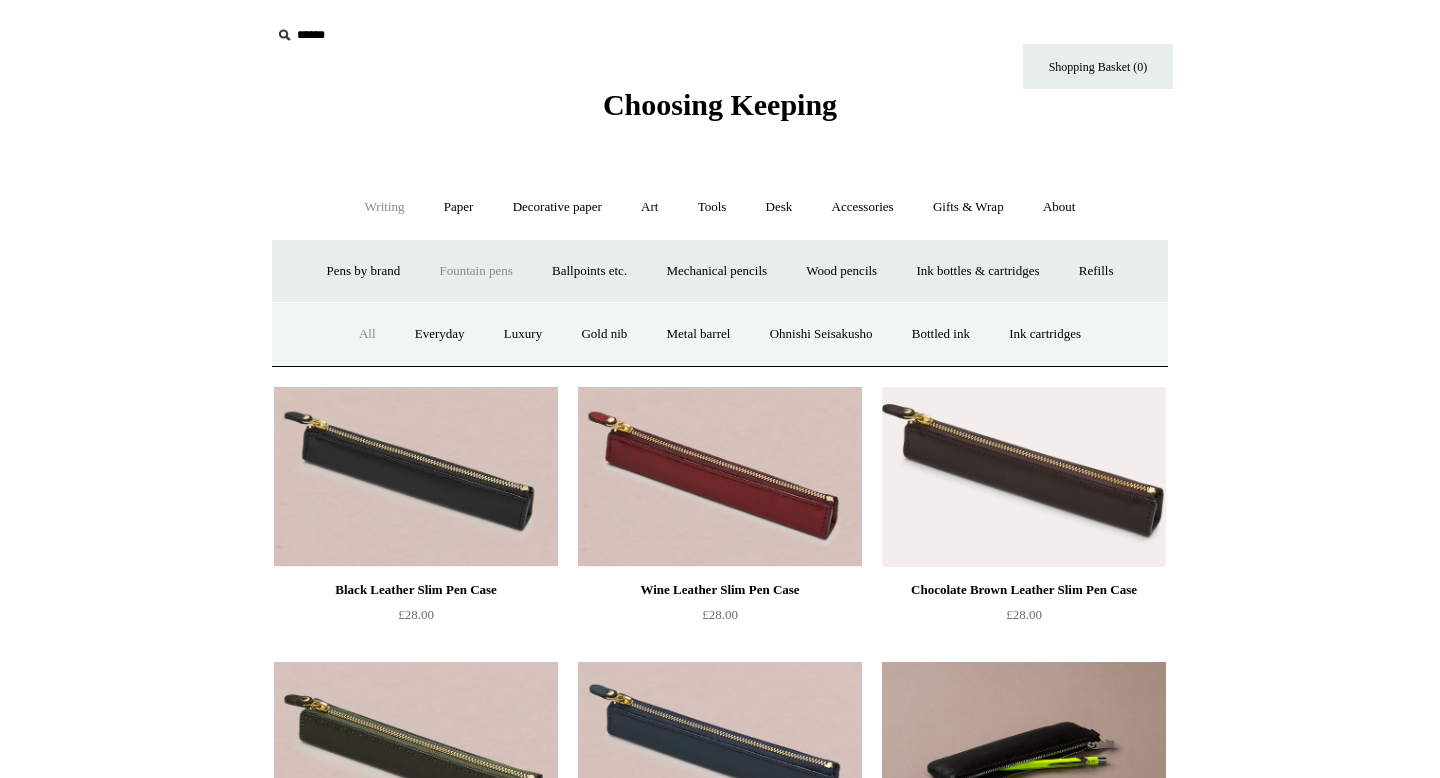 click on "All" at bounding box center [367, 334] 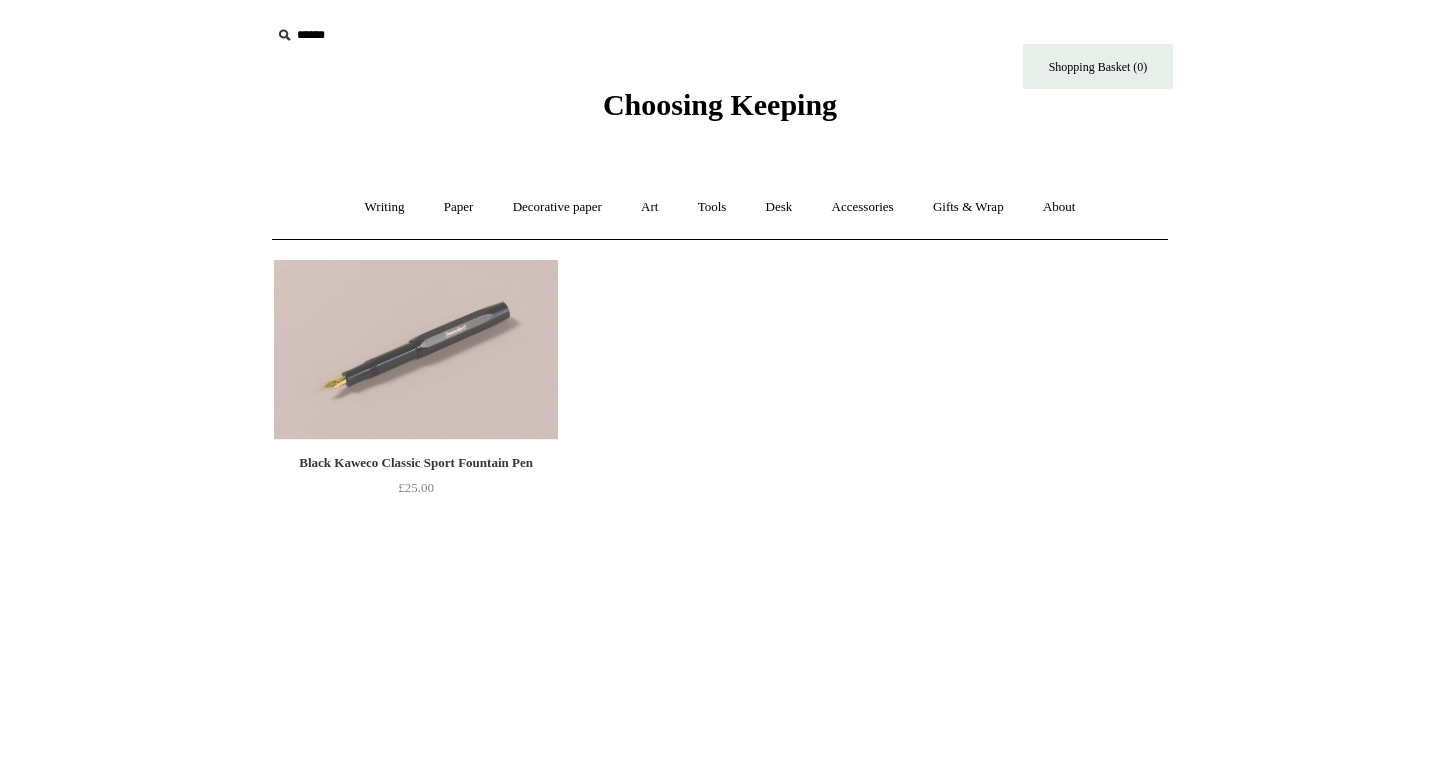 scroll, scrollTop: 0, scrollLeft: 0, axis: both 